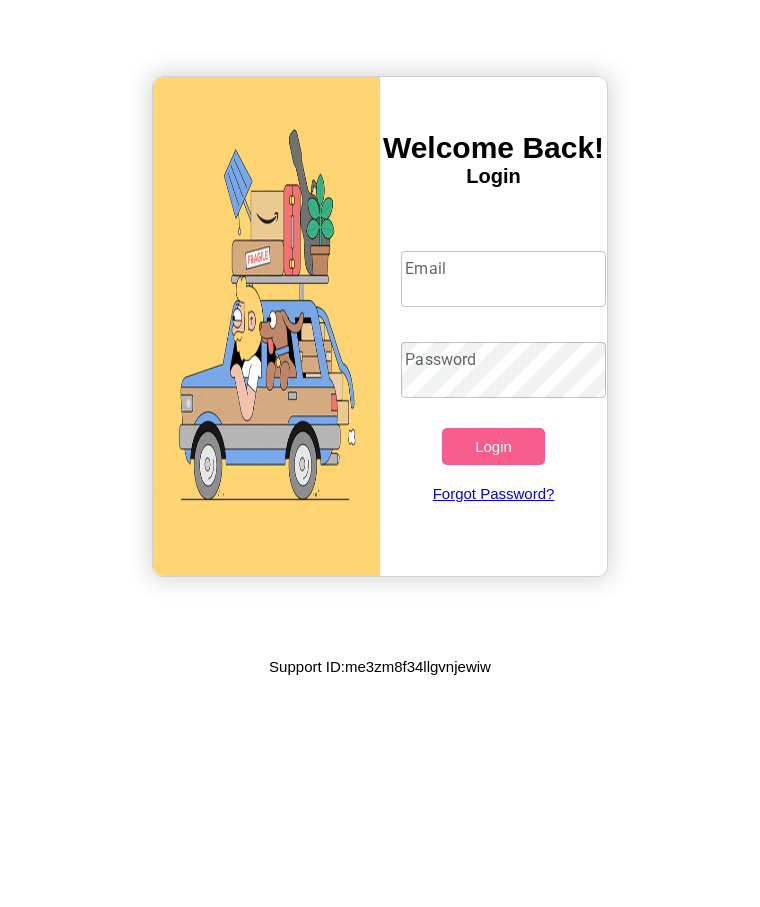 scroll, scrollTop: 0, scrollLeft: 0, axis: both 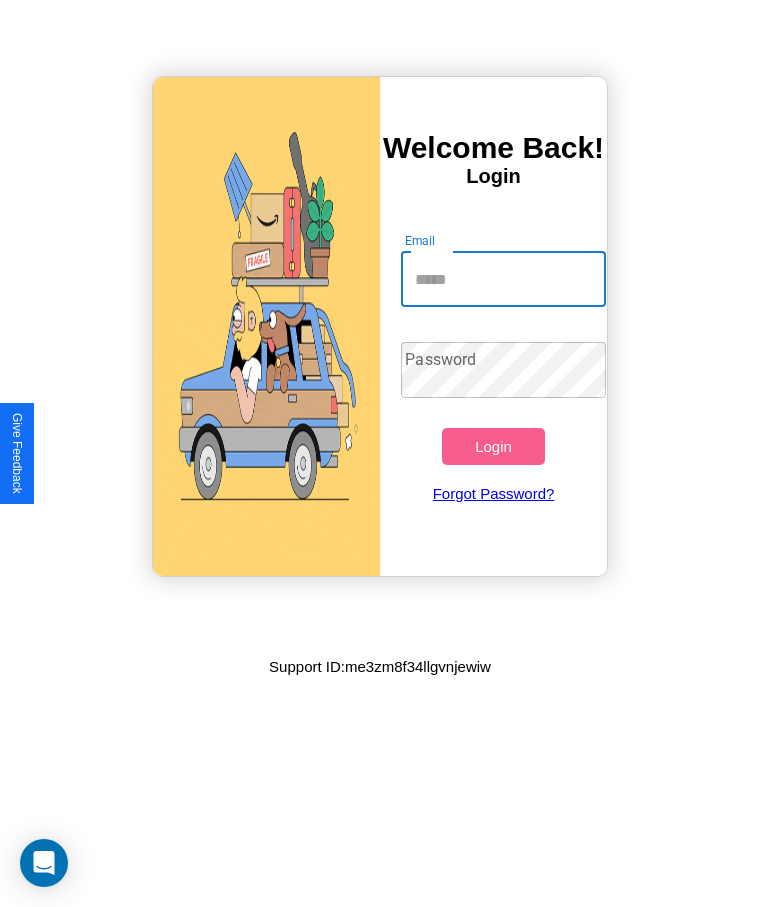 click on "Email" at bounding box center [503, 279] 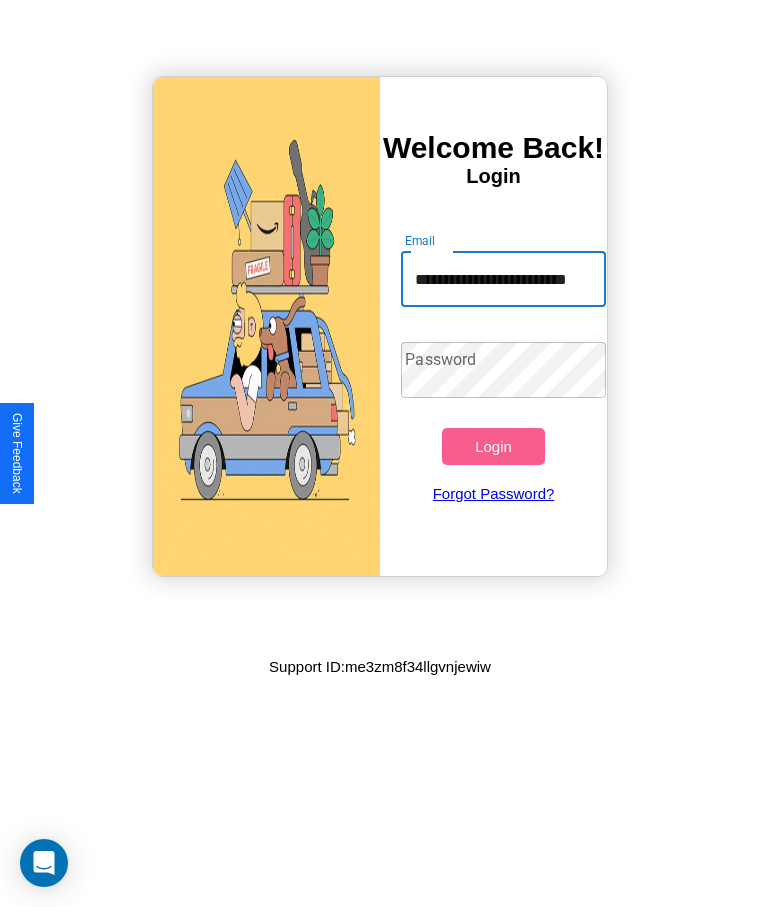 scroll, scrollTop: 0, scrollLeft: 34, axis: horizontal 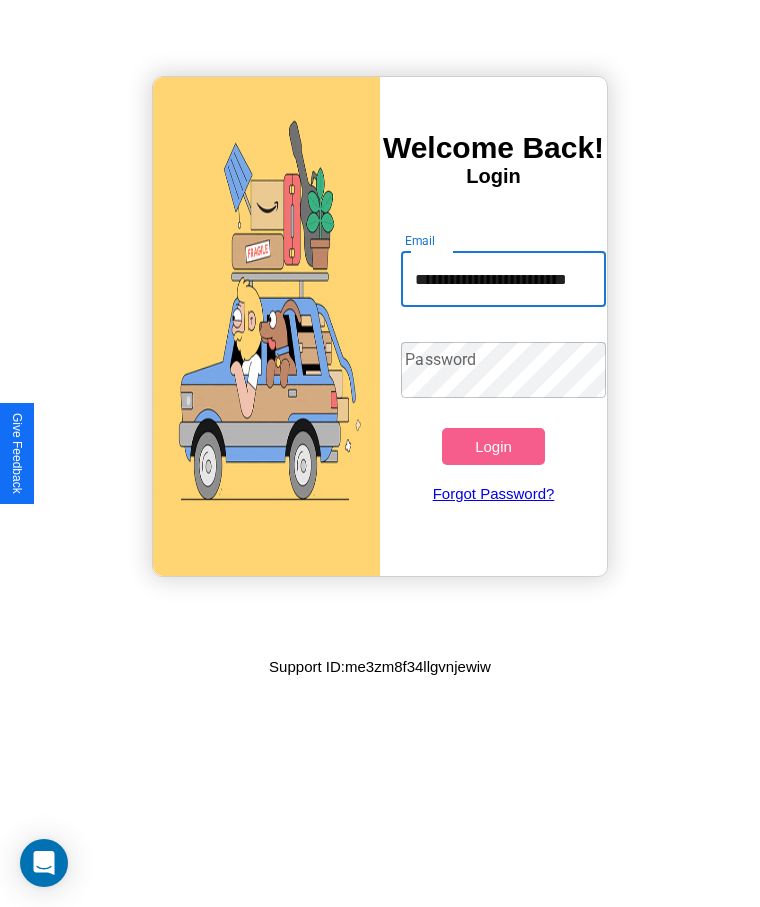 type on "**********" 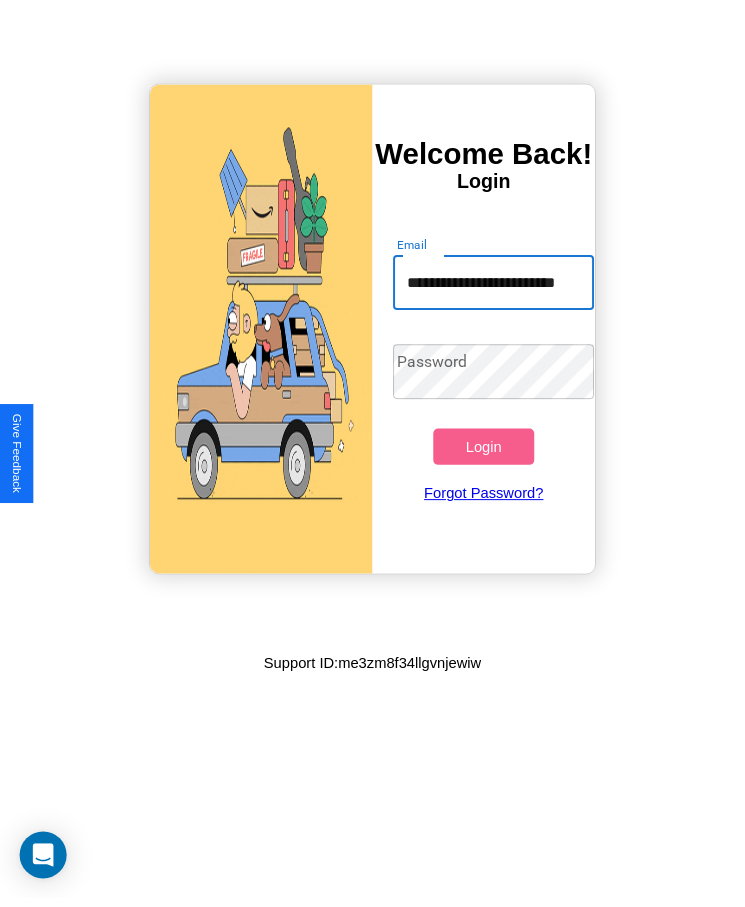 scroll, scrollTop: 0, scrollLeft: 0, axis: both 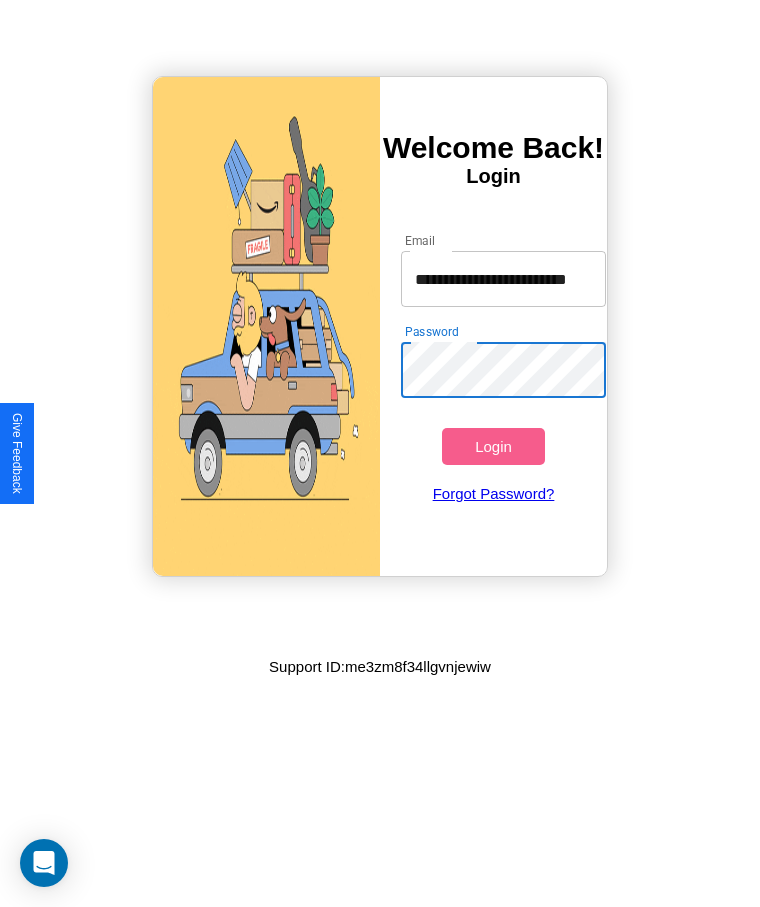 click on "Login" at bounding box center (493, 446) 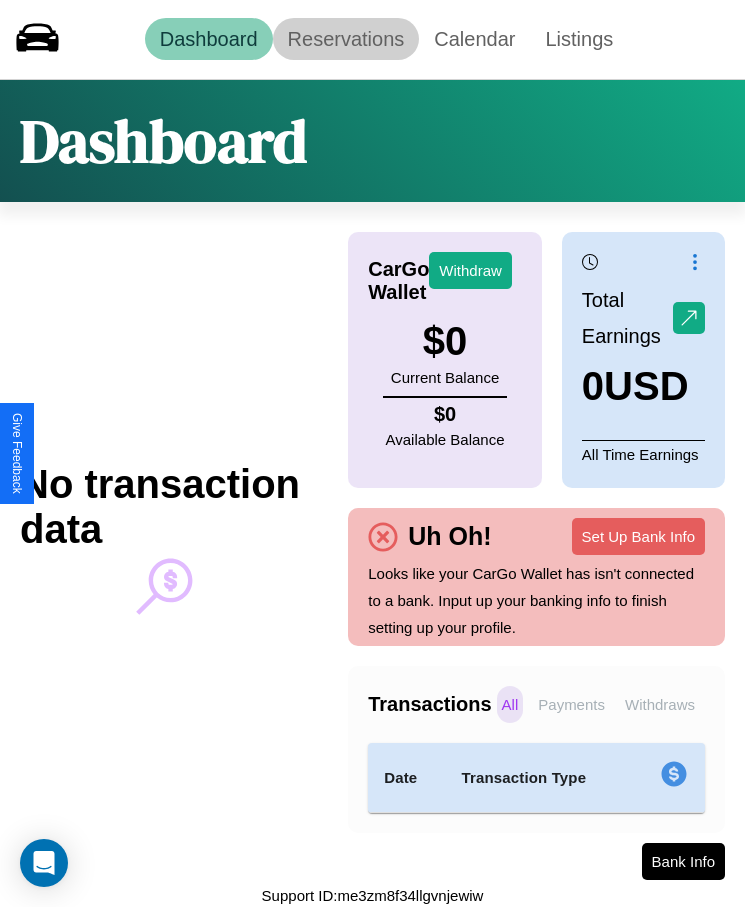 click on "Reservations" at bounding box center [346, 39] 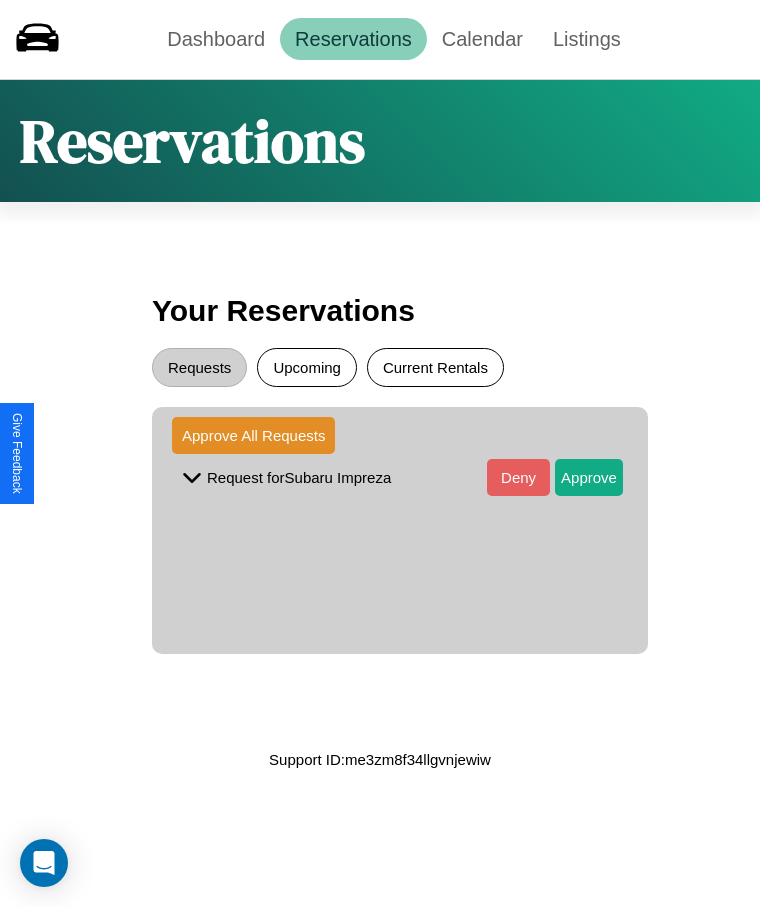 click on "Current Rentals" at bounding box center (435, 367) 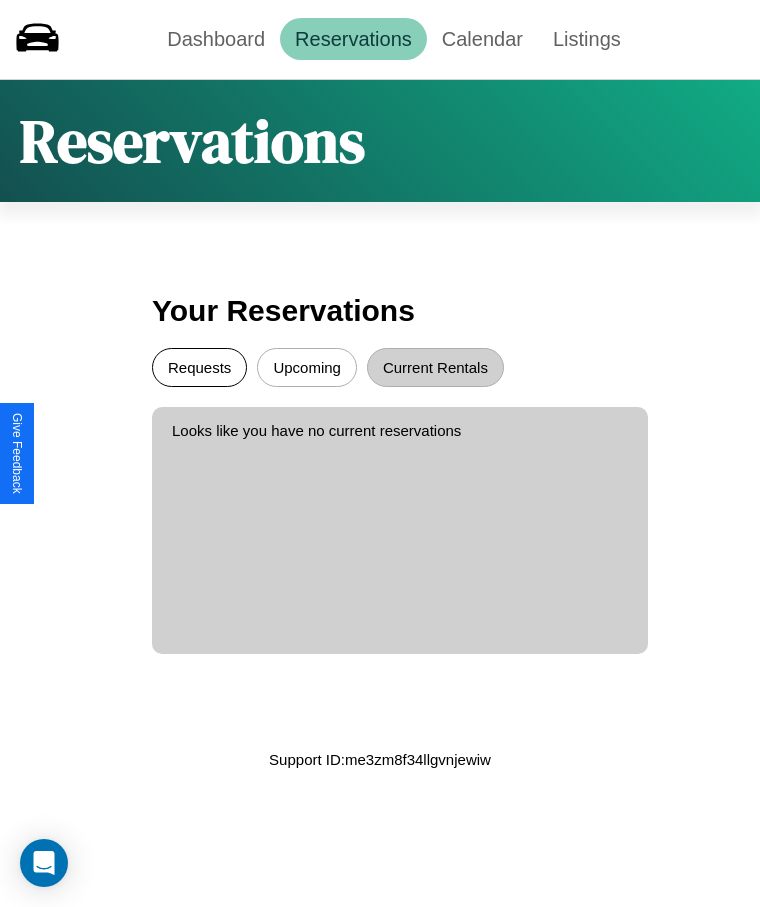 click on "Requests" at bounding box center (199, 367) 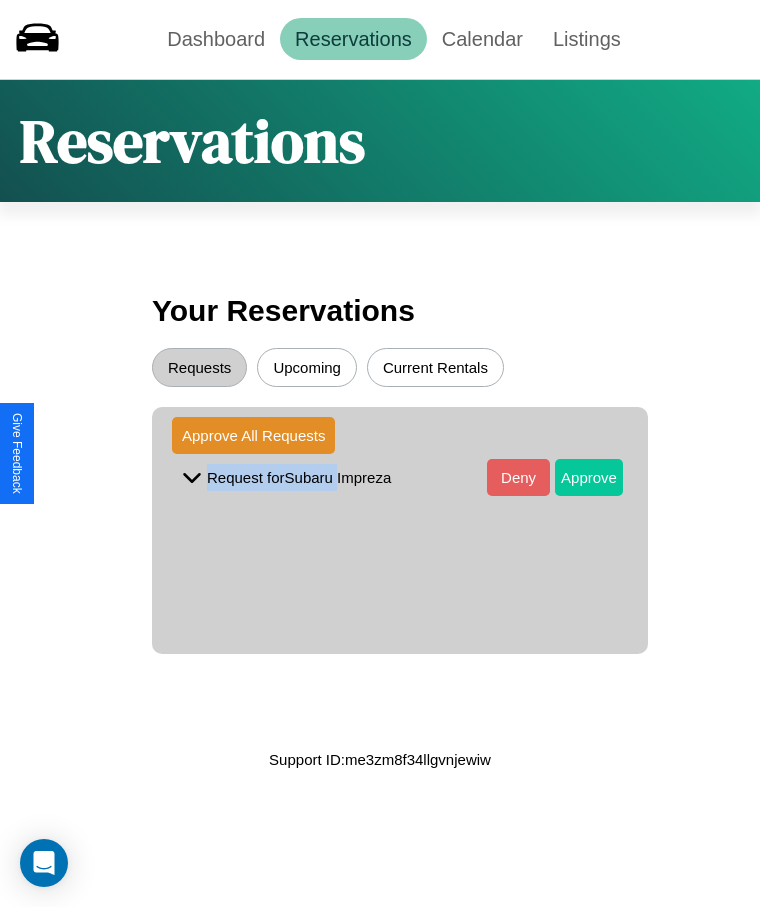click on "Approve" at bounding box center (589, 477) 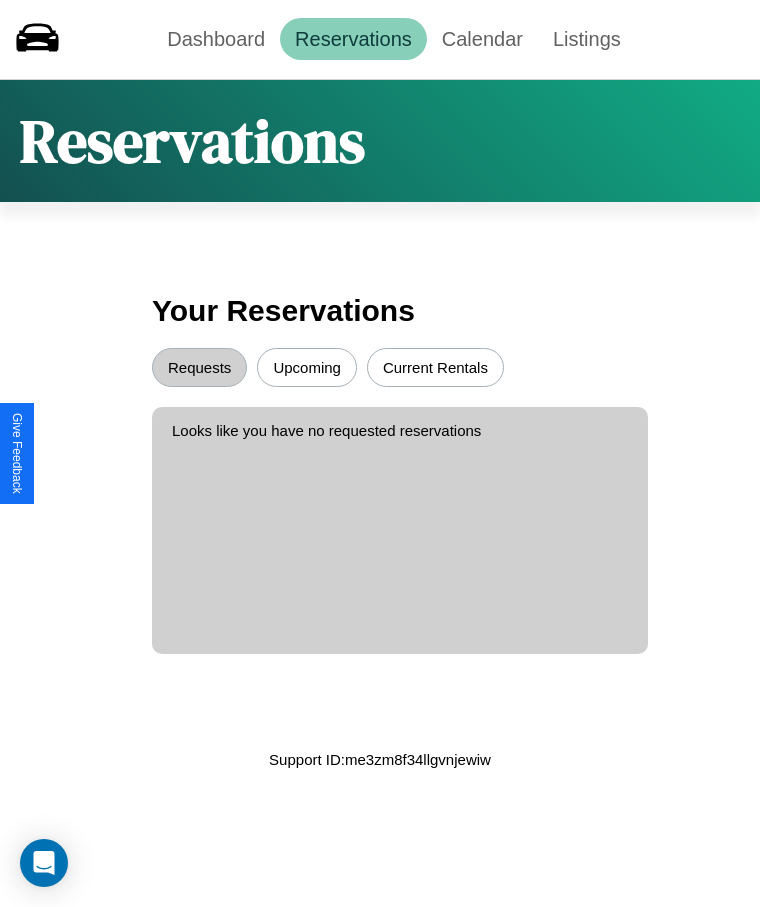 click on "Upcoming" at bounding box center (307, 367) 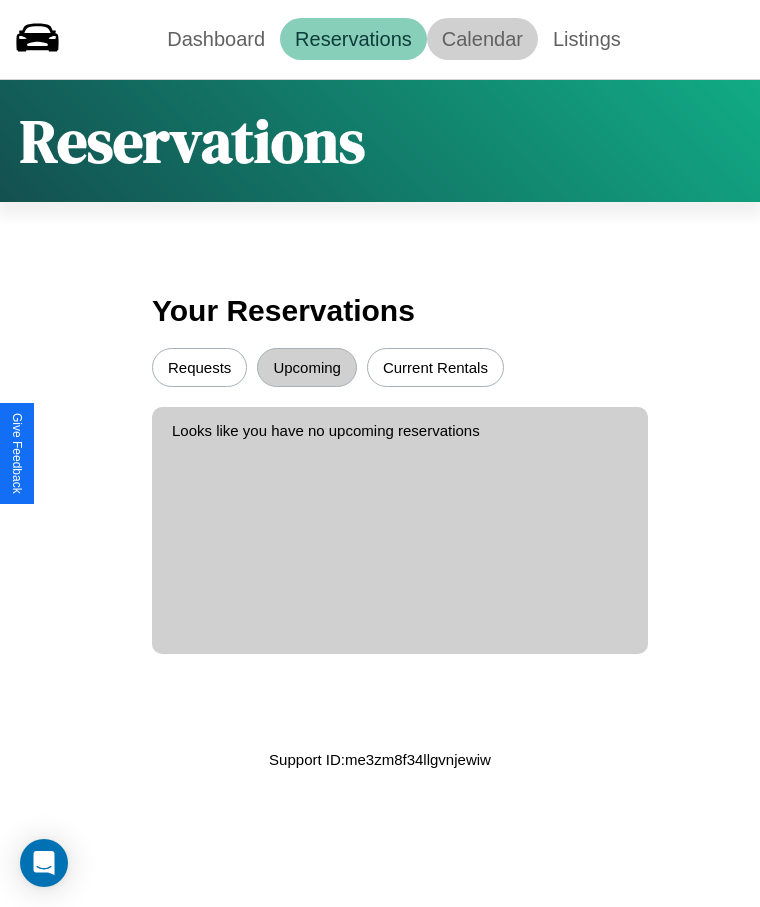 click on "Calendar" at bounding box center (482, 39) 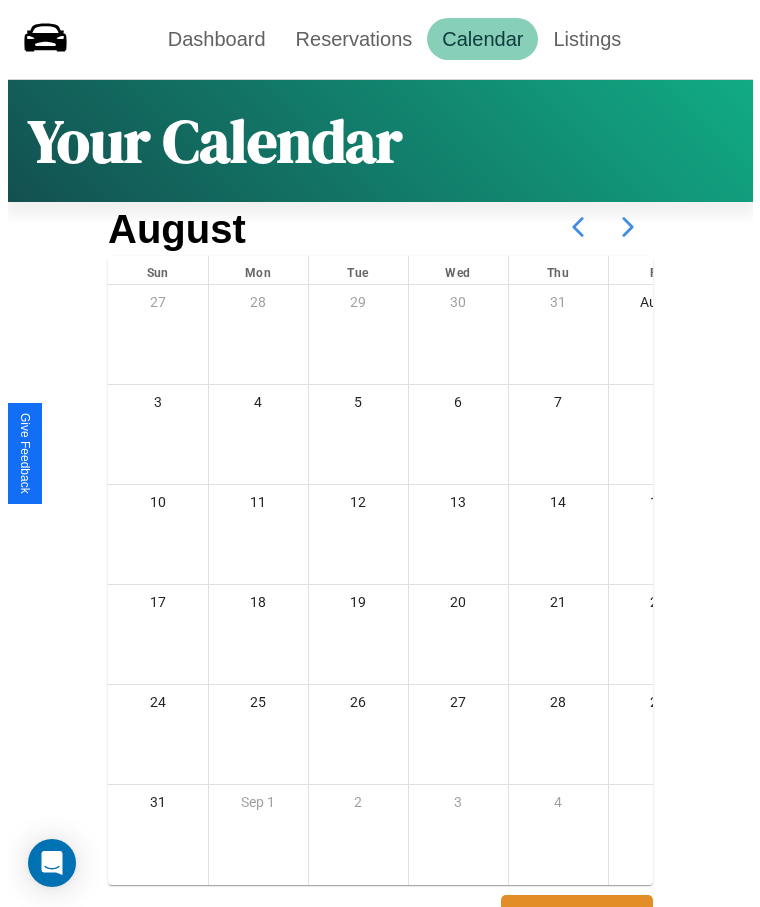 scroll, scrollTop: 77, scrollLeft: 0, axis: vertical 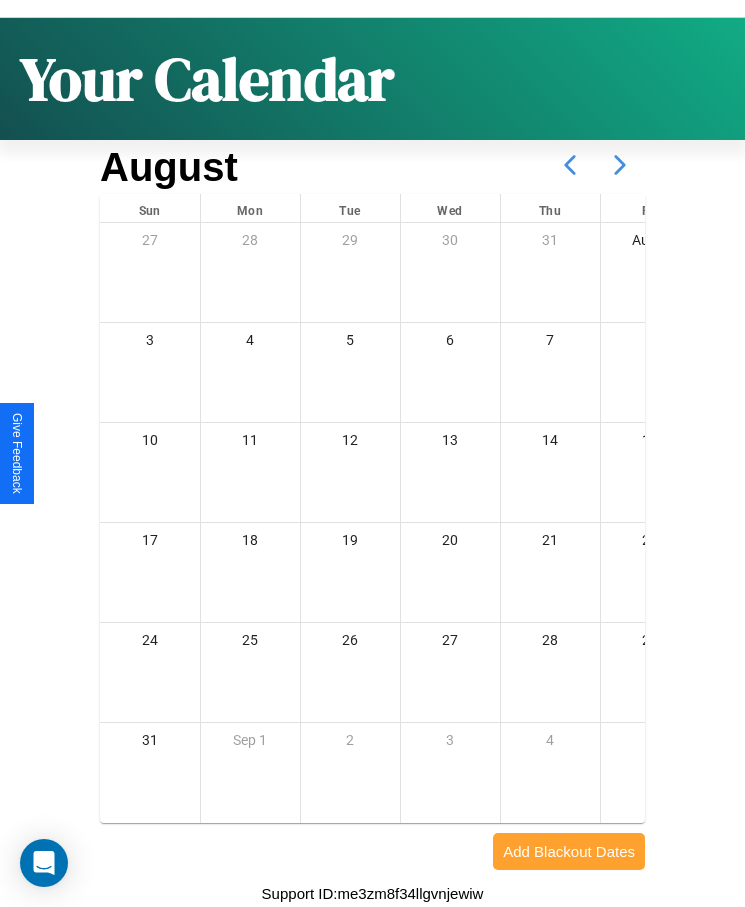 click on "Add Blackout Dates" at bounding box center [569, 851] 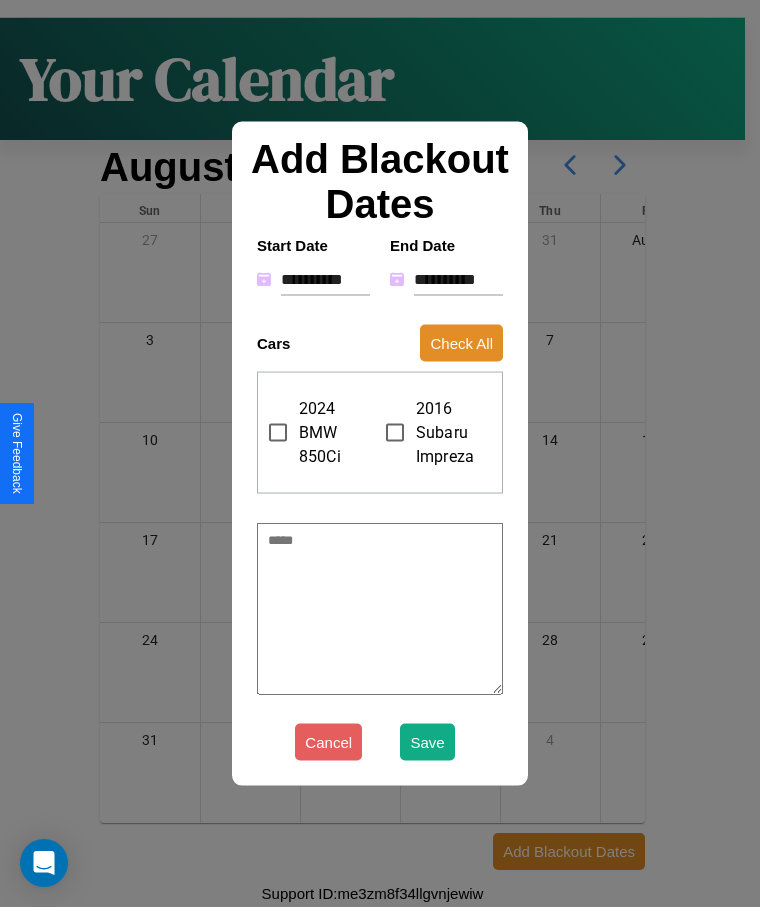 click on "**********" at bounding box center [325, 279] 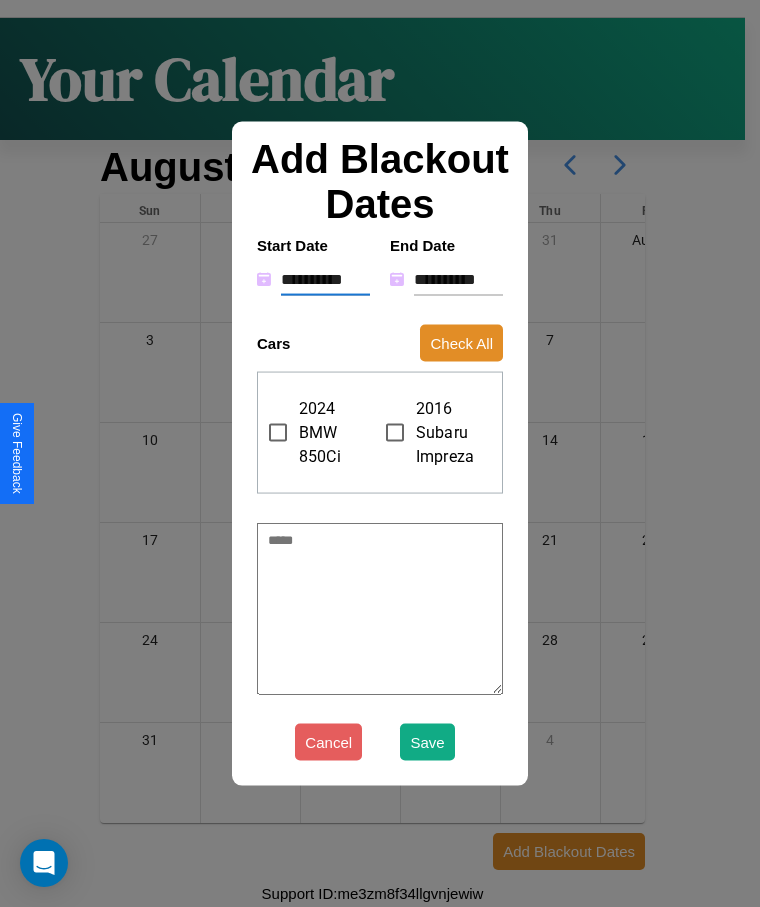 type on "*********" 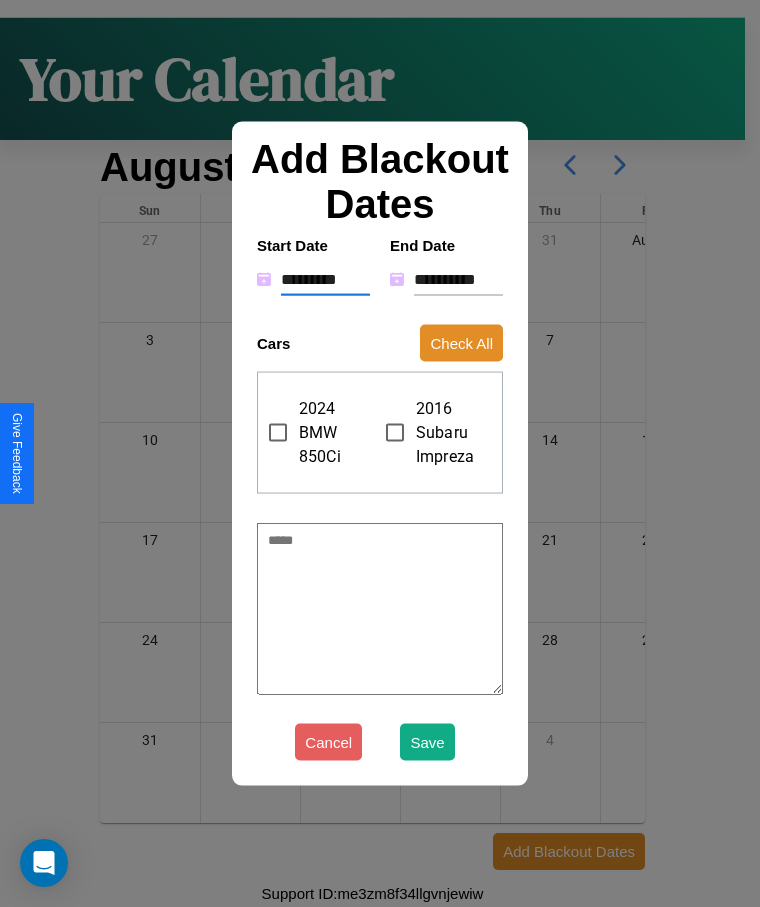 type on "*" 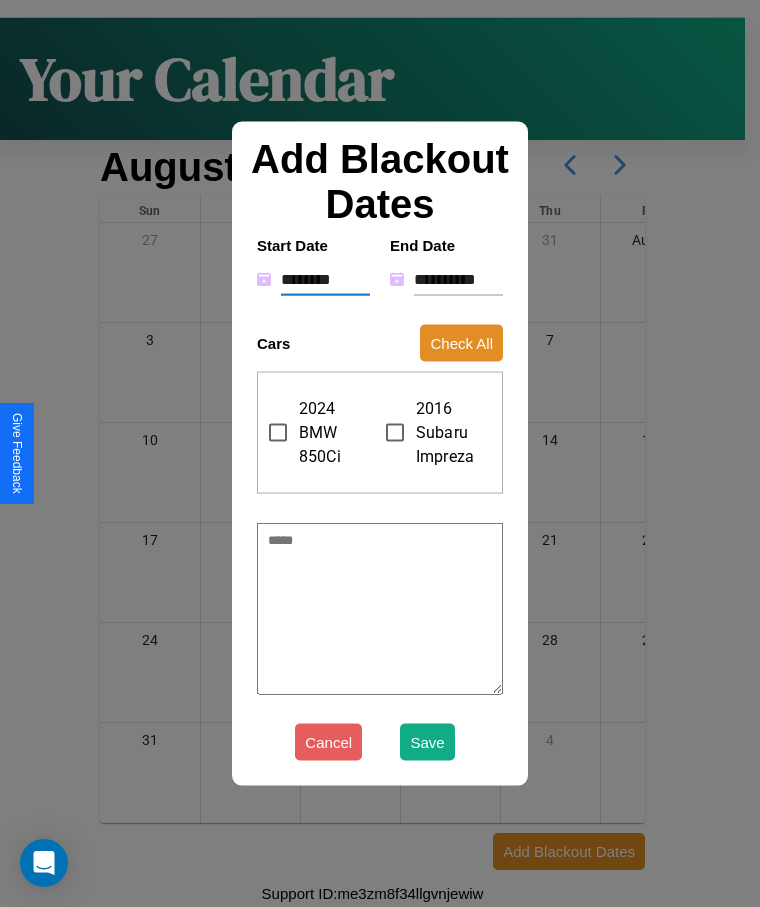 type on "*" 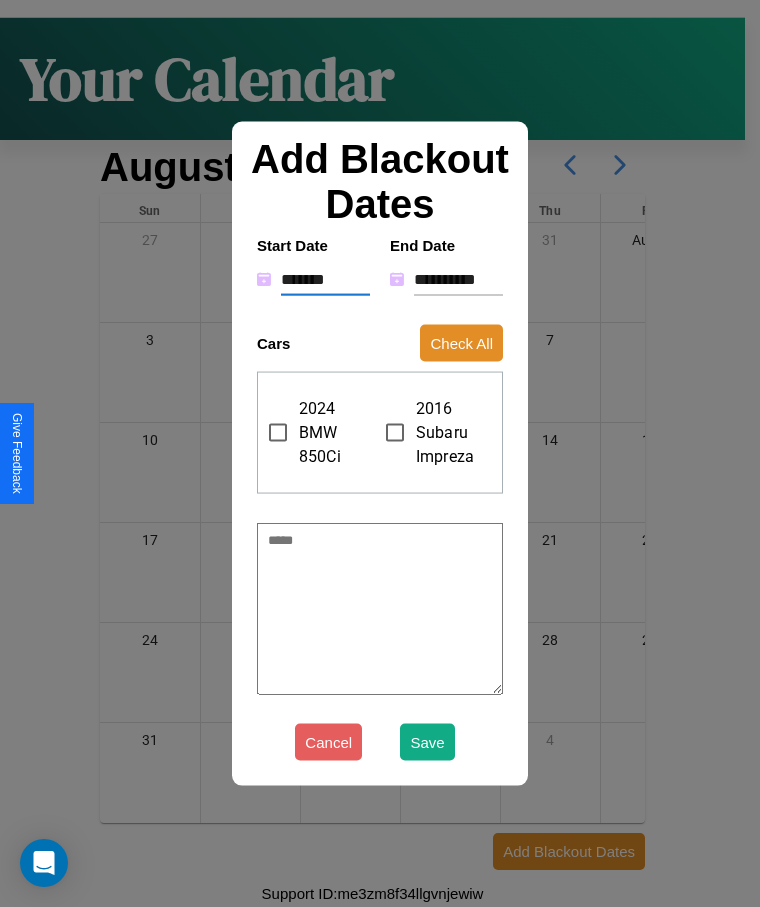 type on "*" 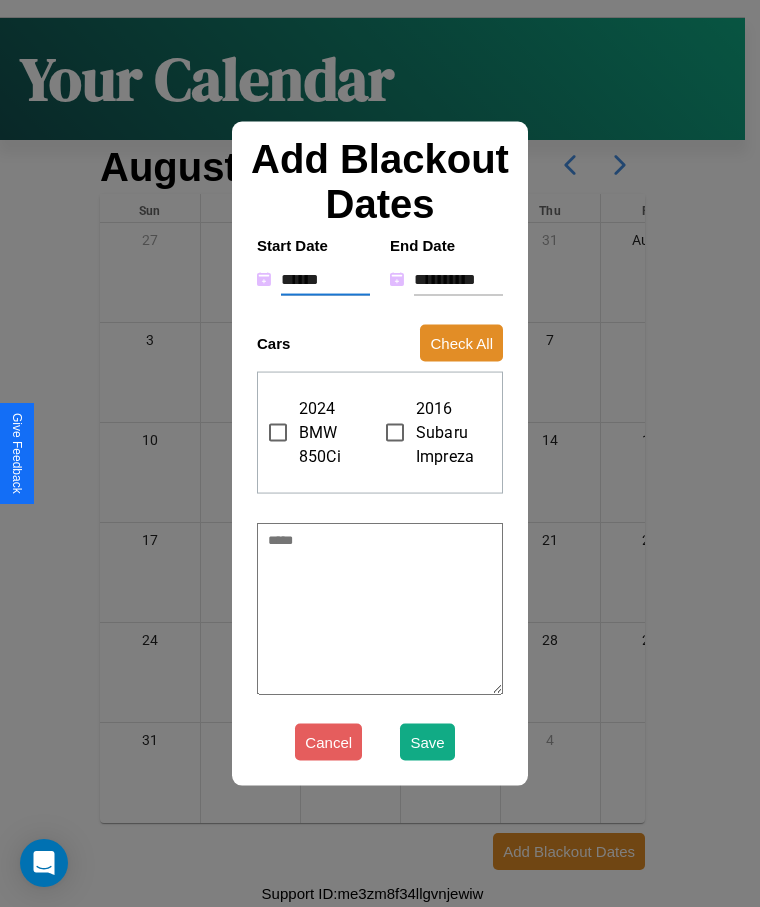 type on "*" 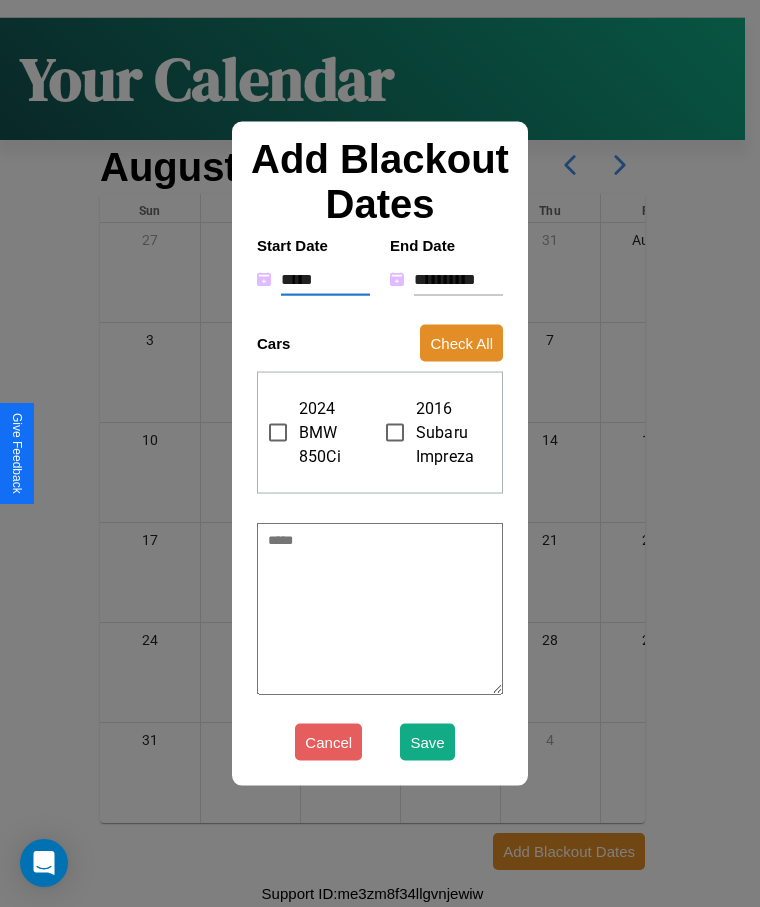 type on "*" 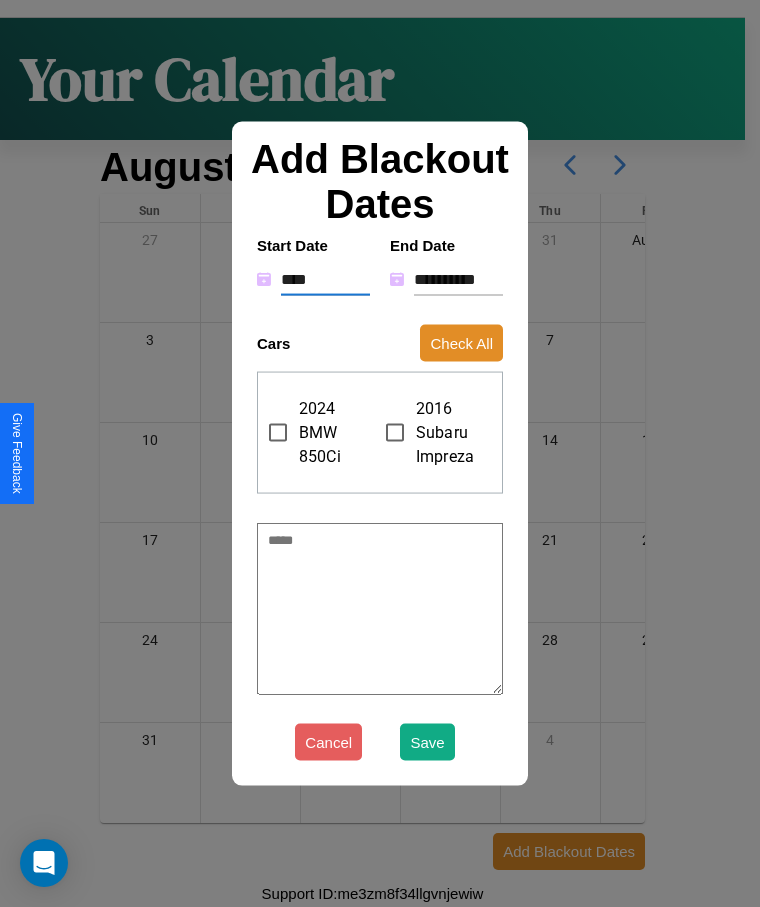 type on "*" 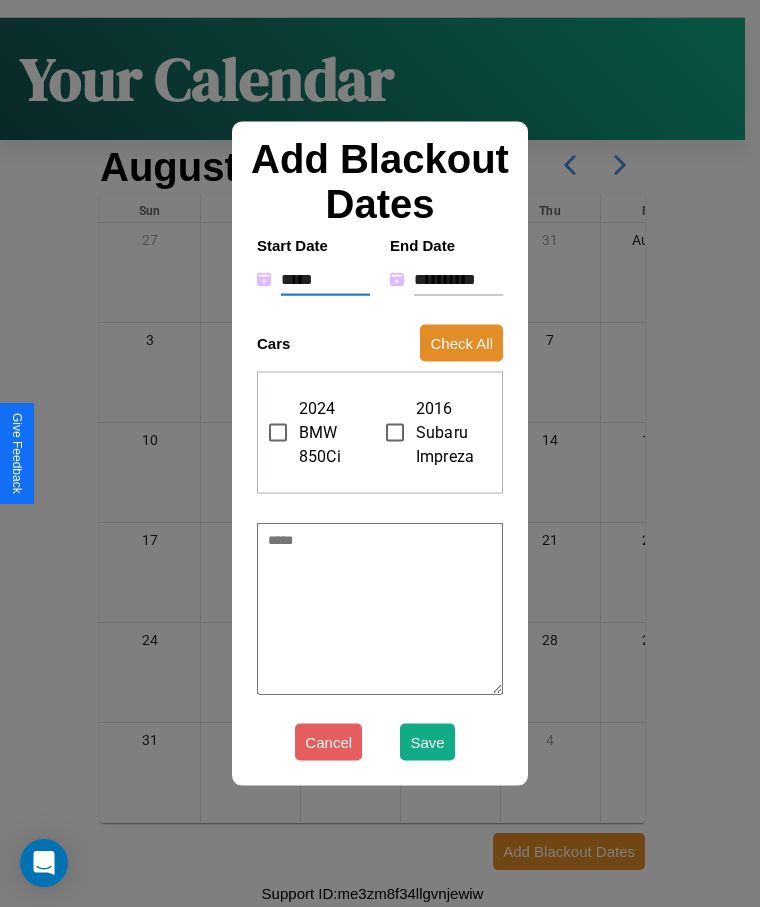 type on "*" 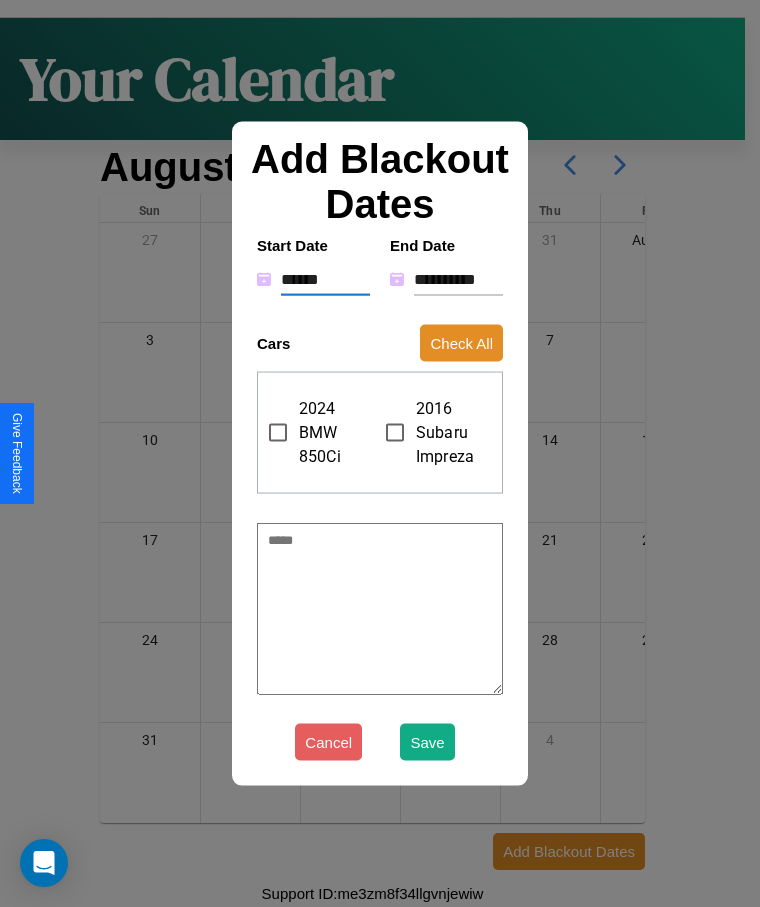 type on "*" 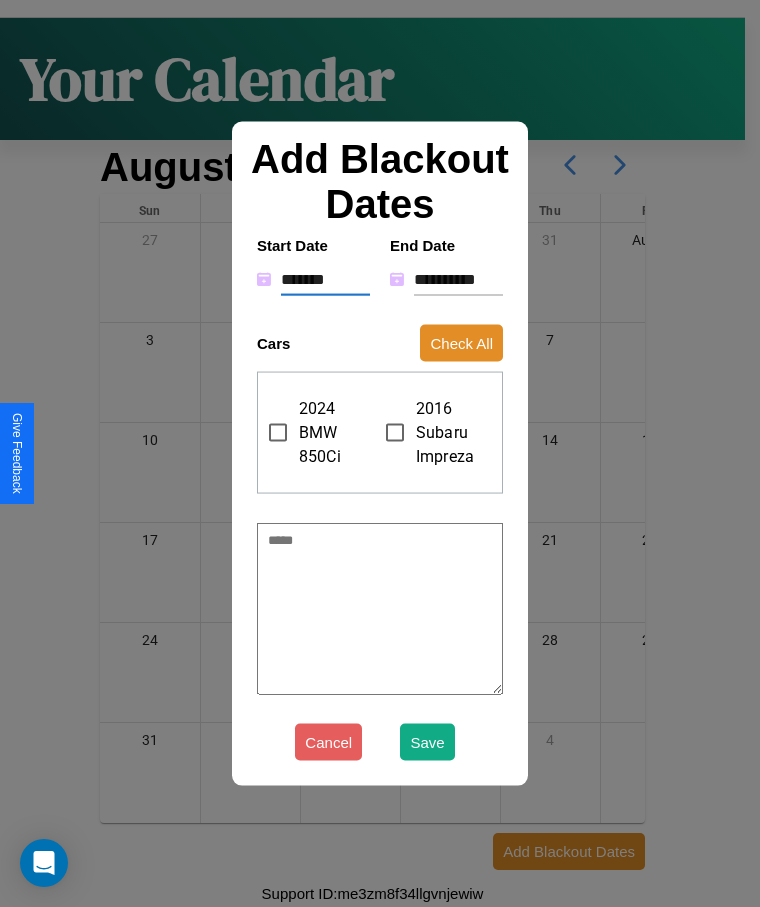 type on "*" 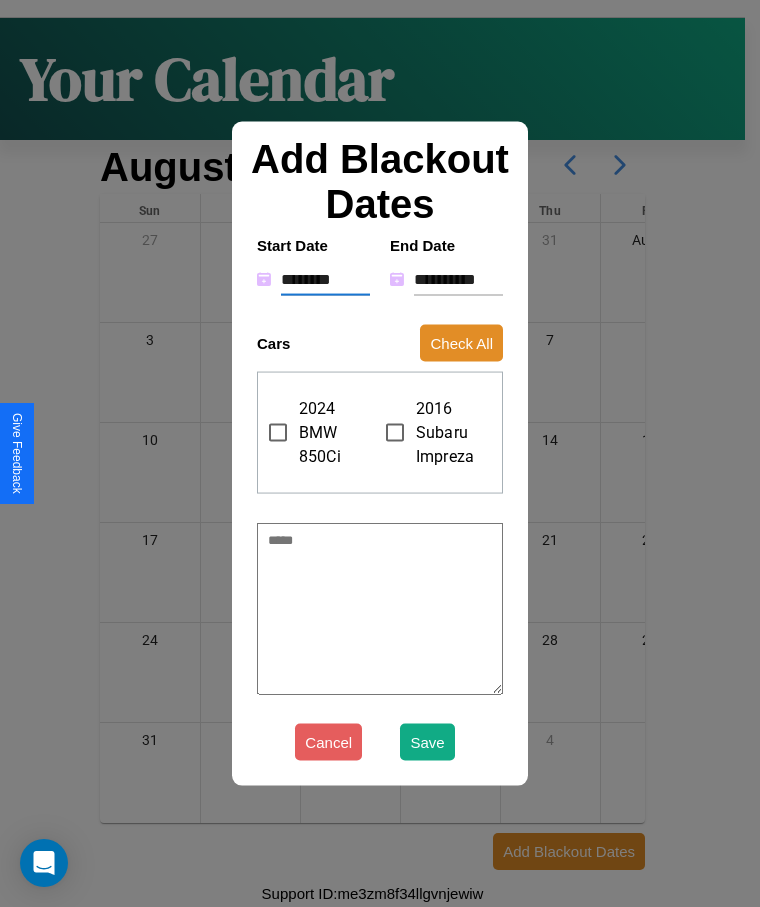 type on "*" 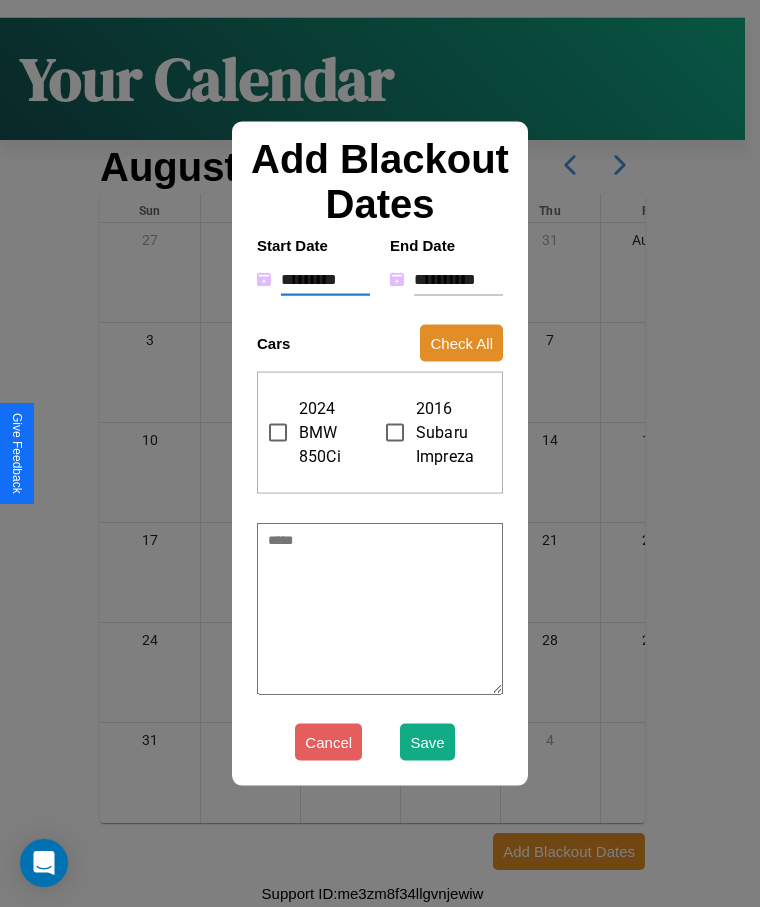 type on "*" 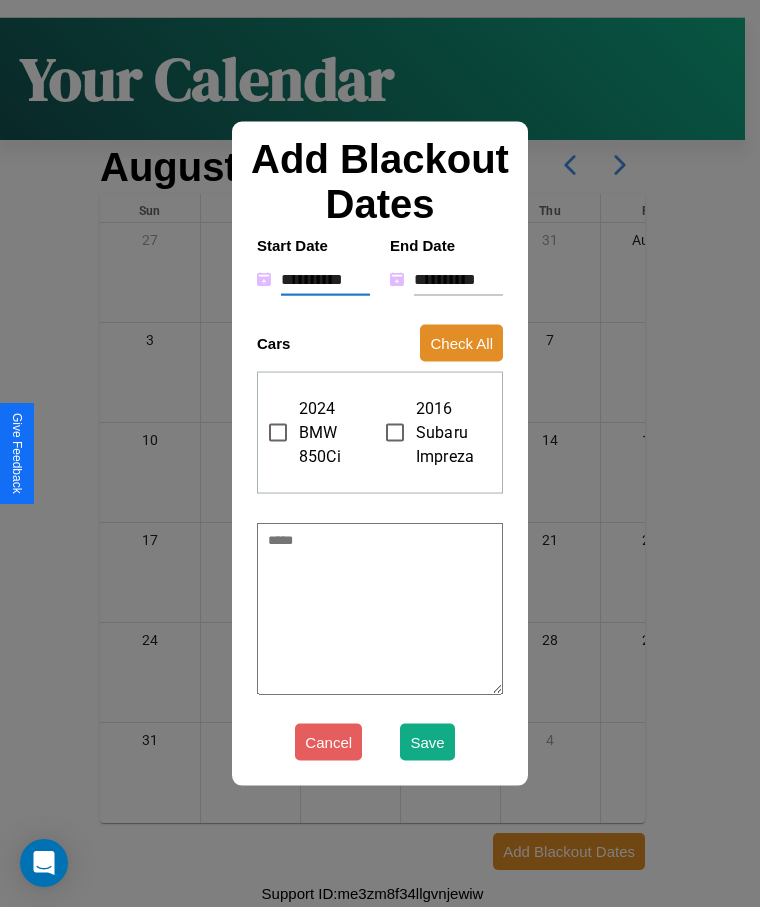 type on "*" 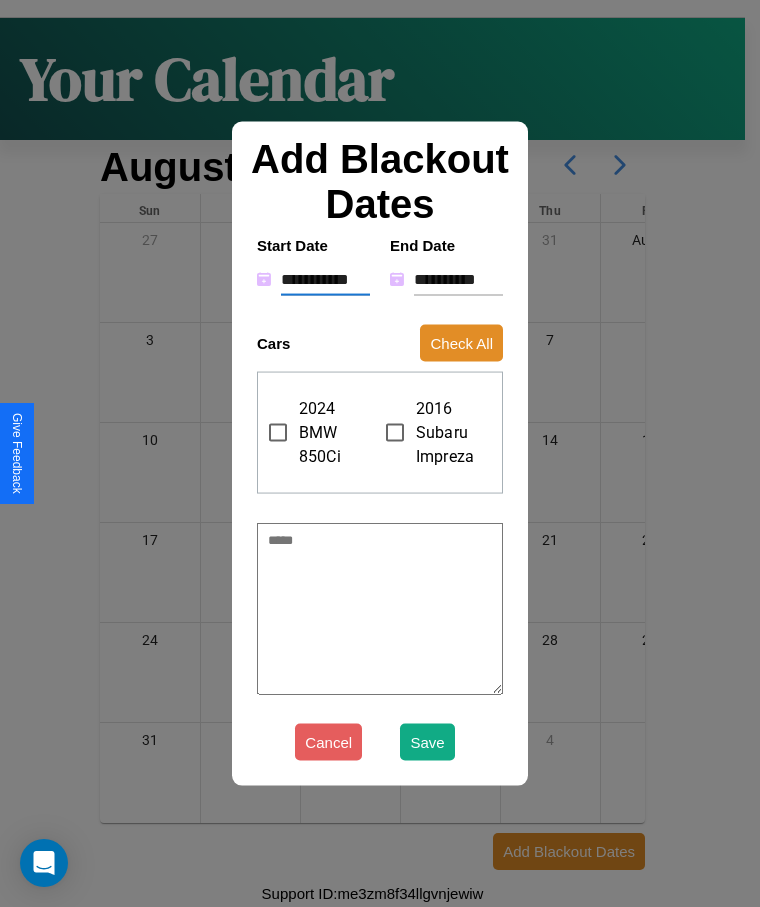 type on "*" 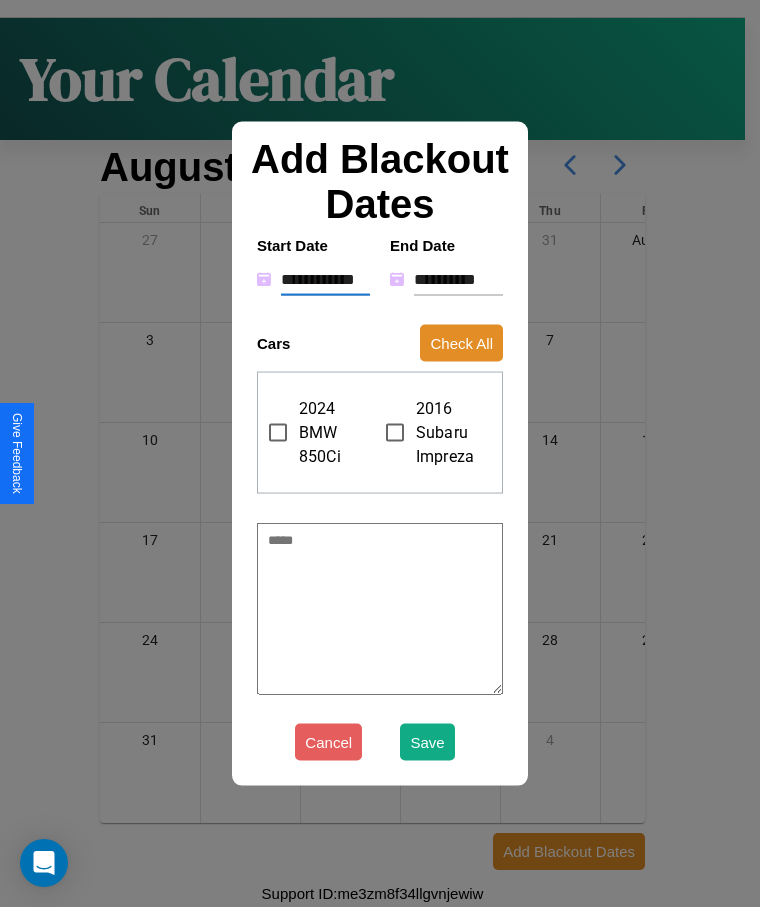 type on "*" 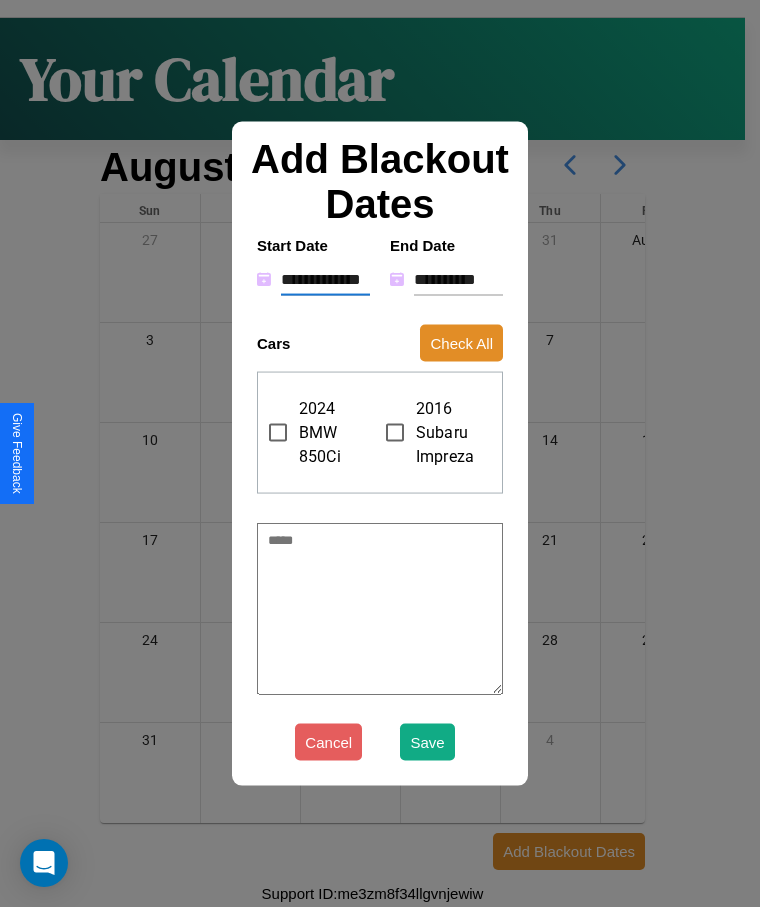 type on "*" 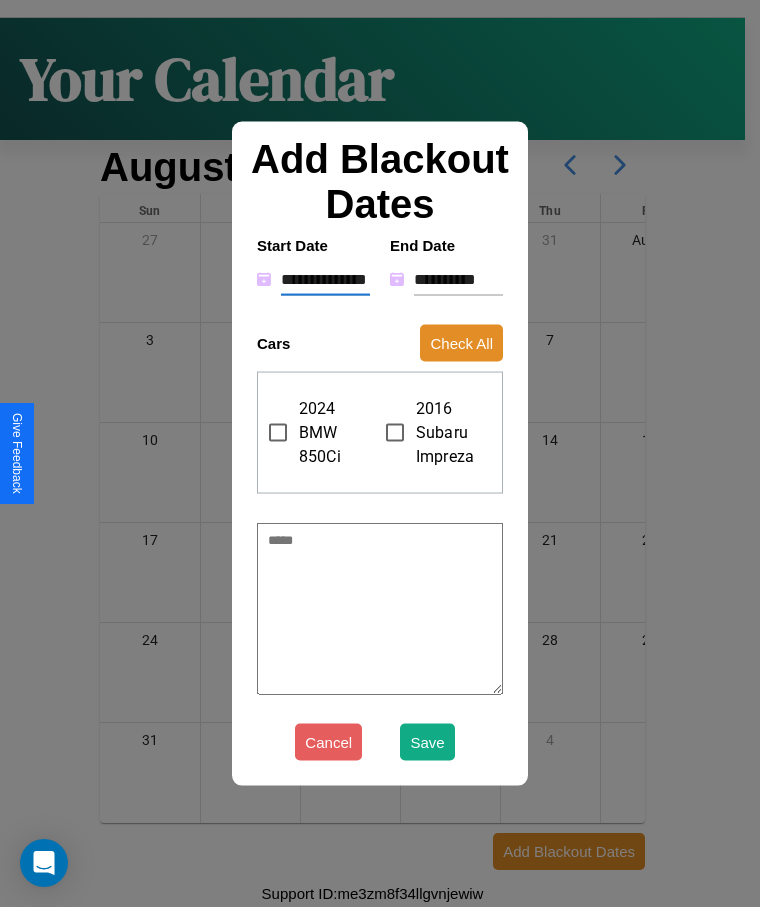 type on "*" 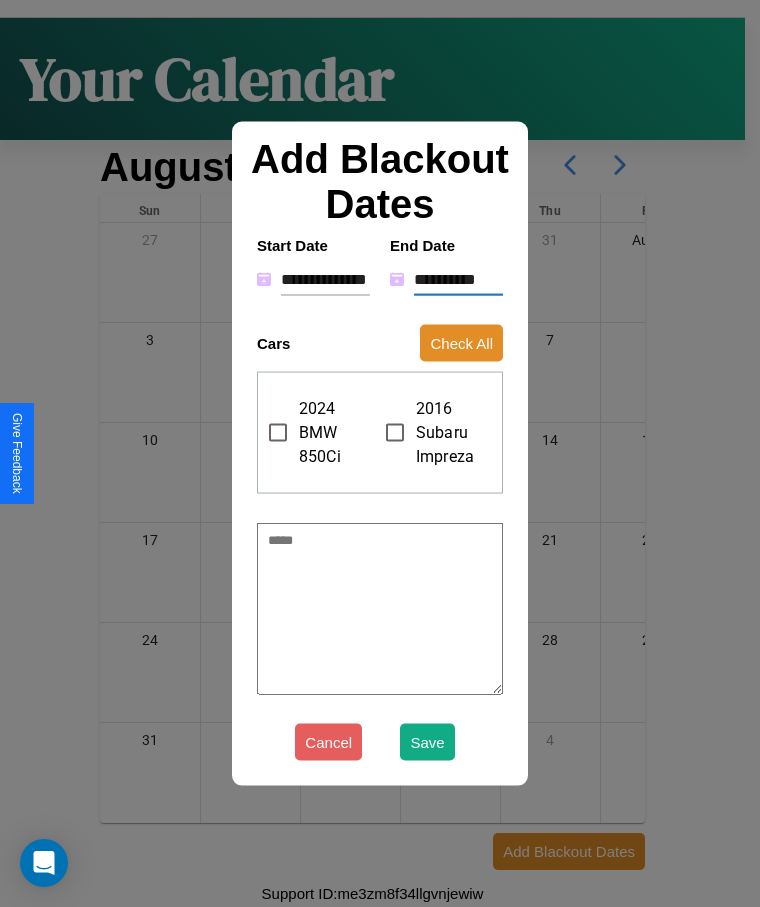 click on "**********" at bounding box center [458, 279] 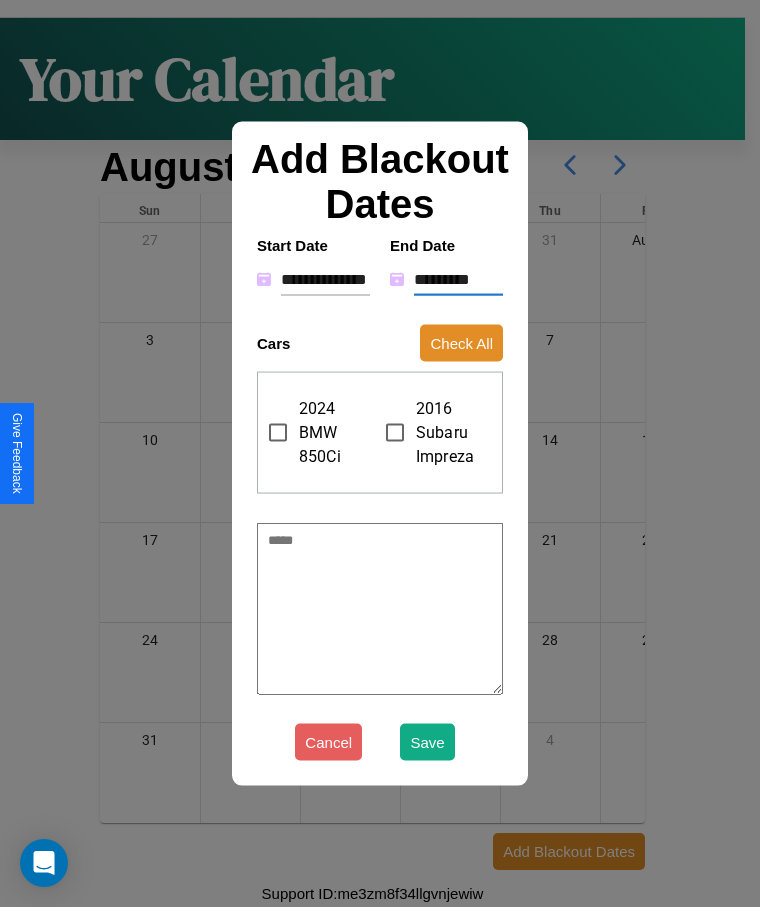 type on "*" 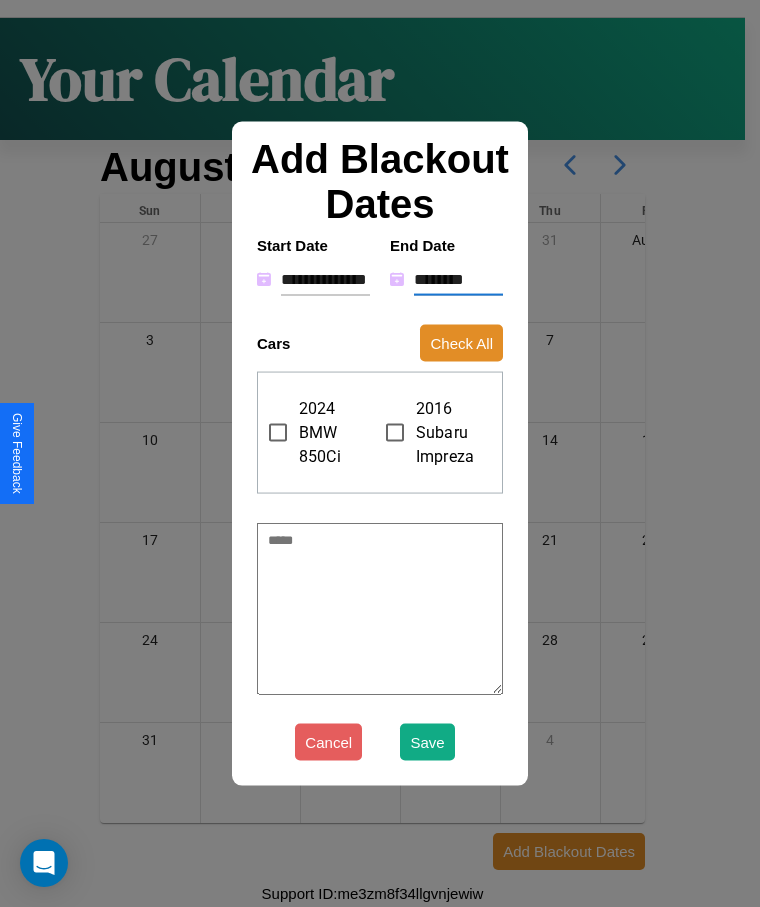 type on "*" 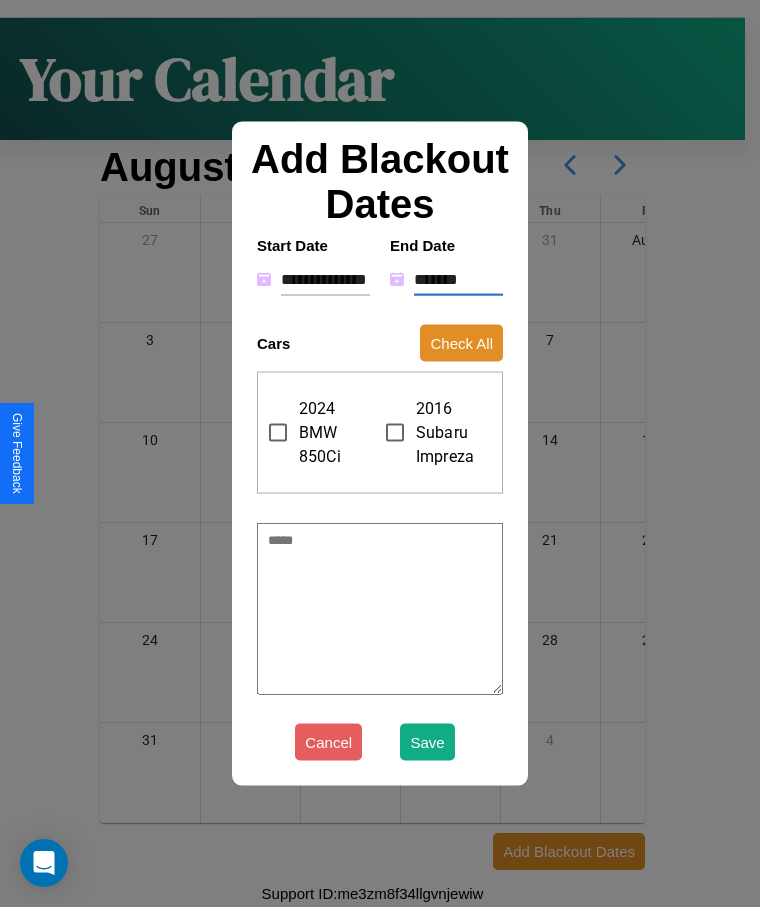 type on "*" 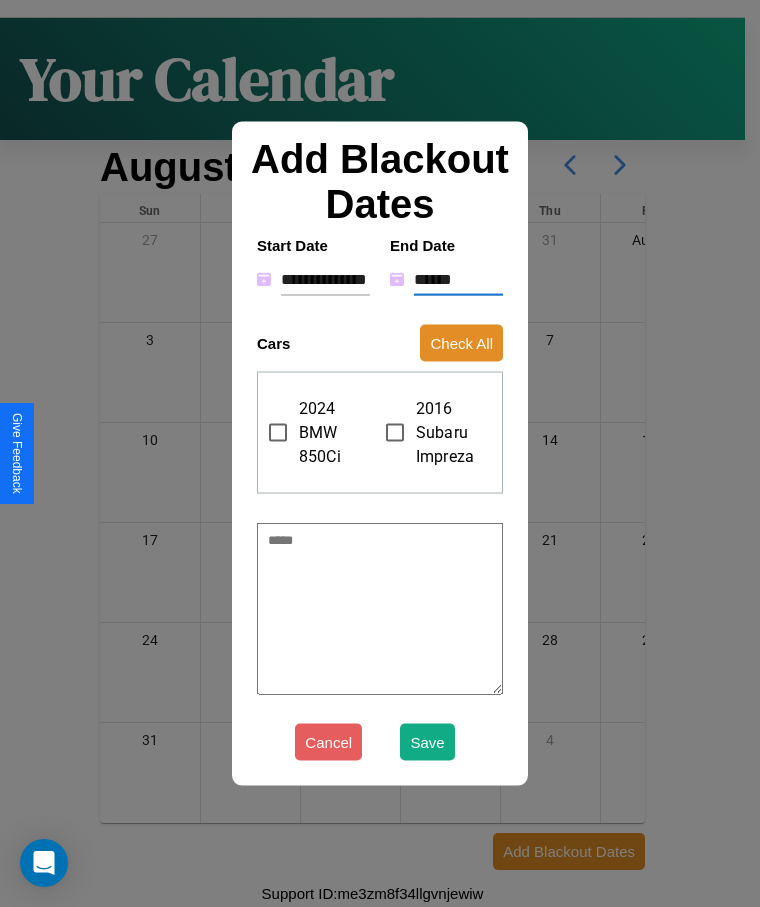 type on "*" 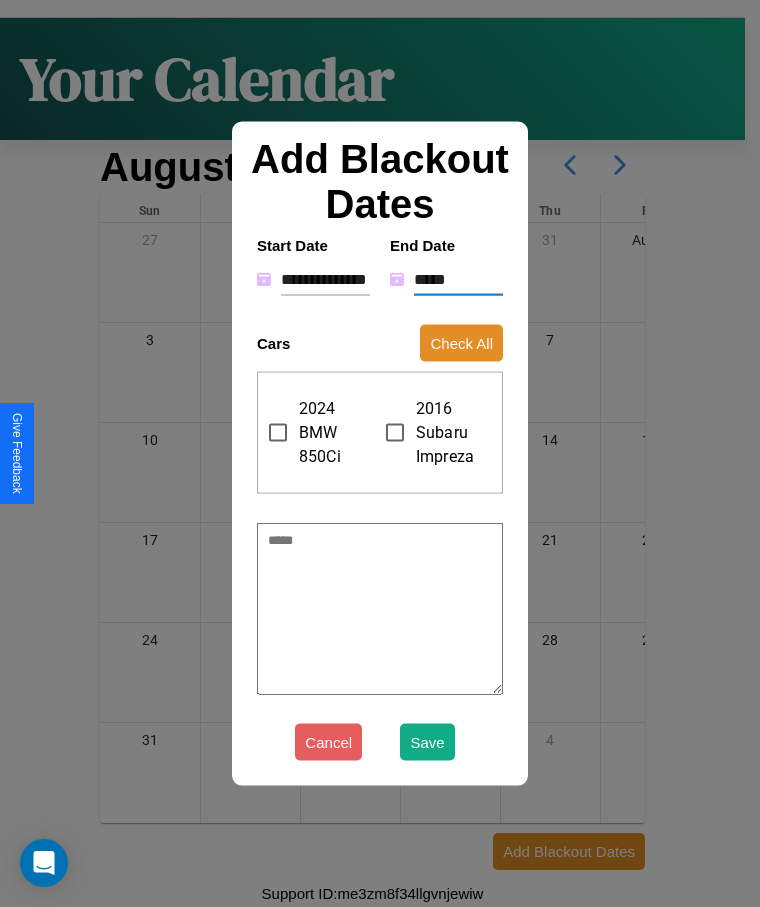 type on "*" 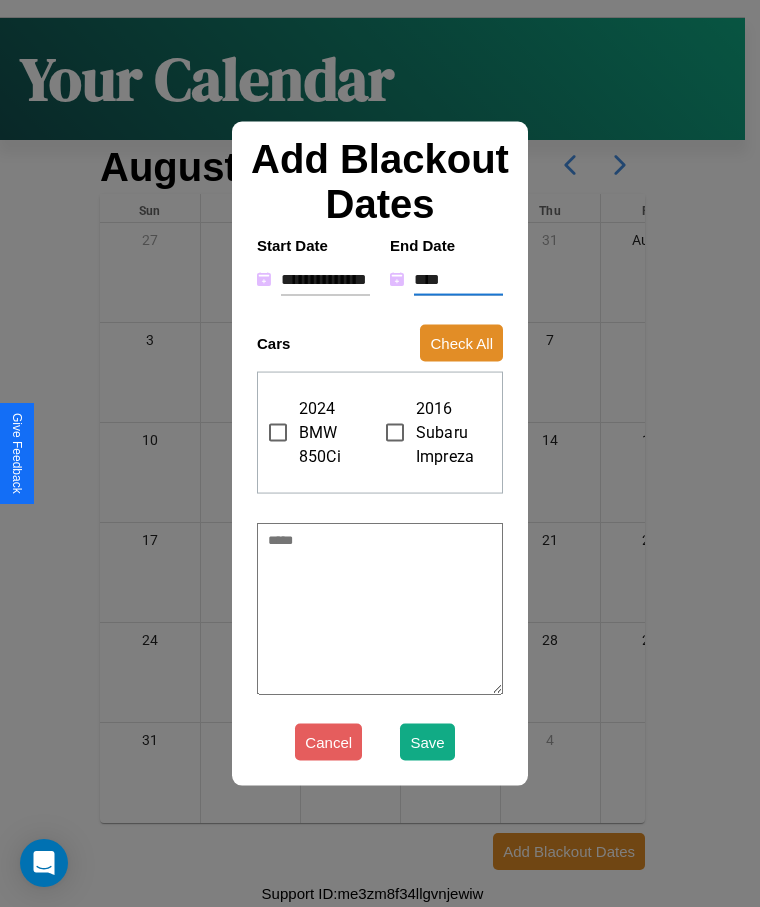 type on "*" 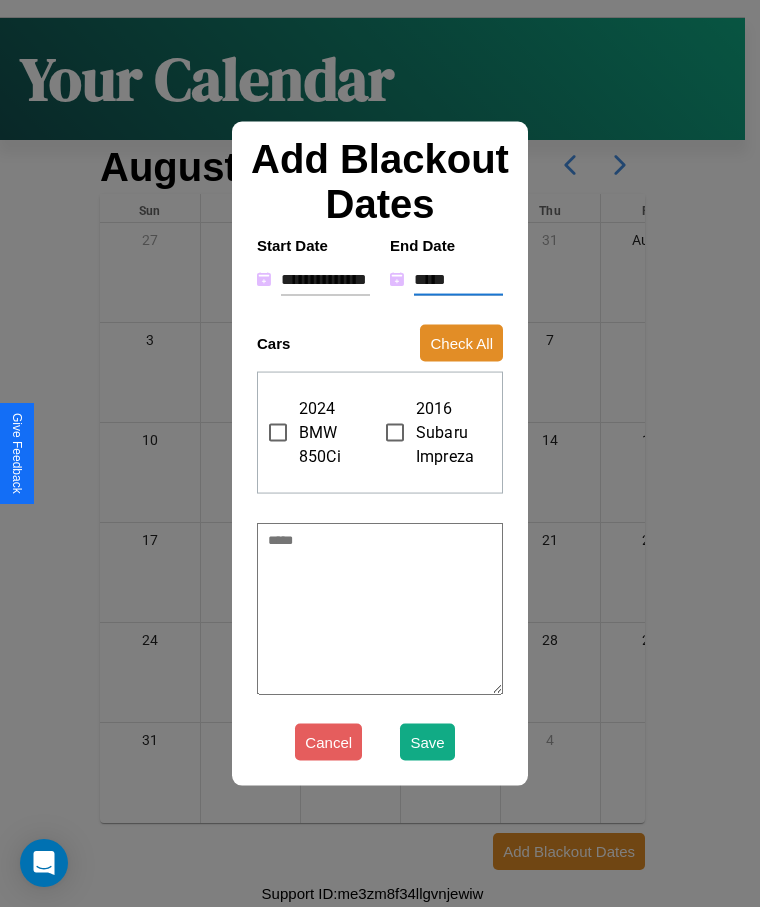 type on "*" 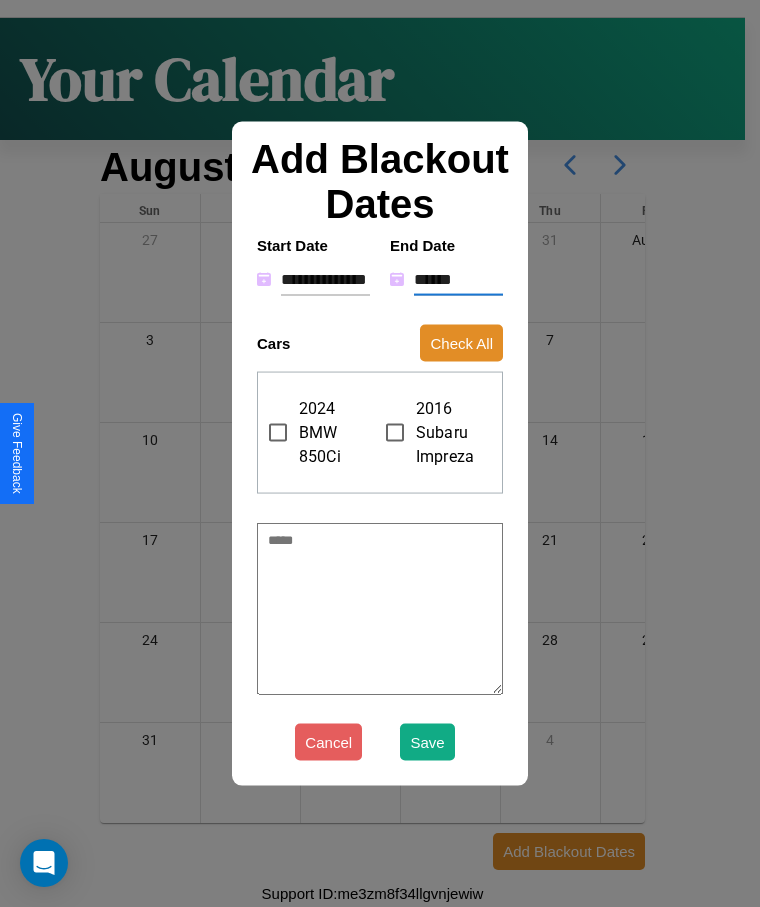 type on "*" 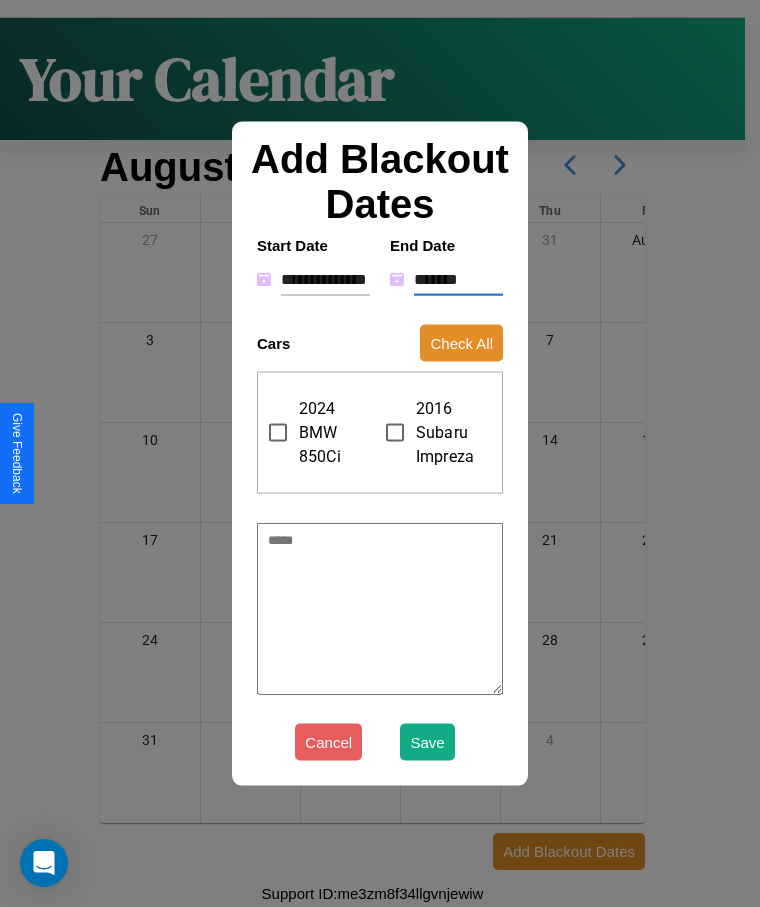 type on "*" 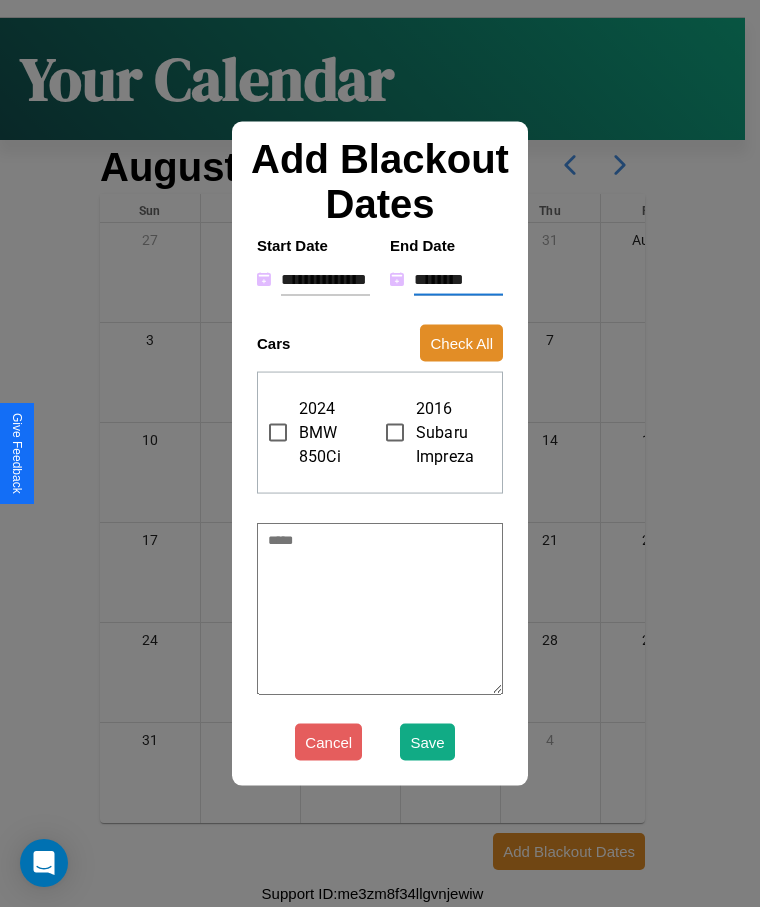 type on "*" 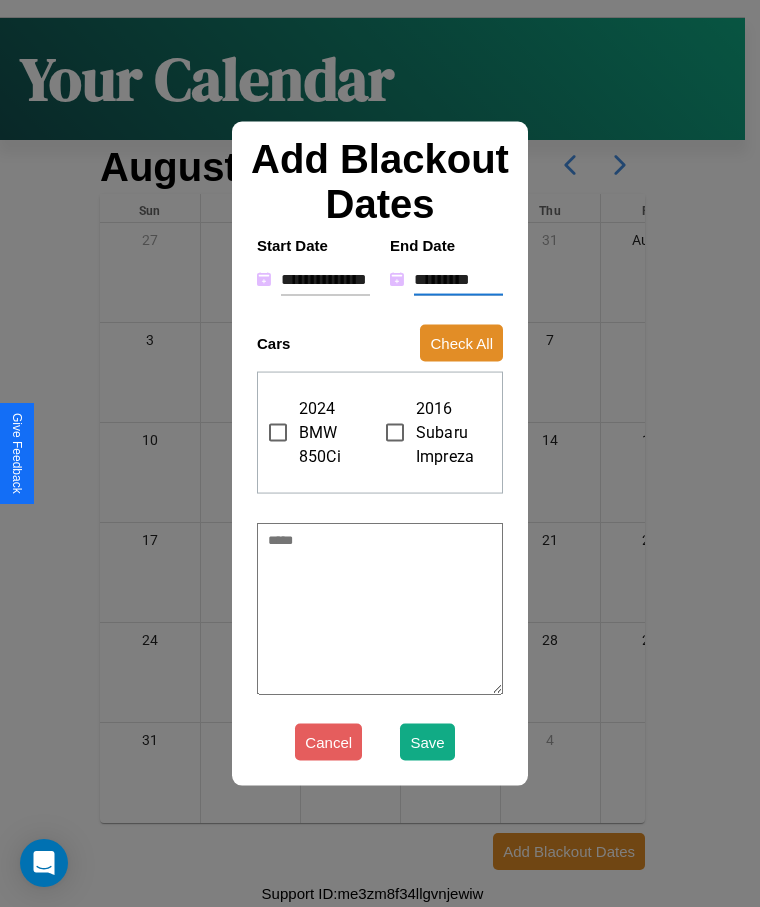 type on "*" 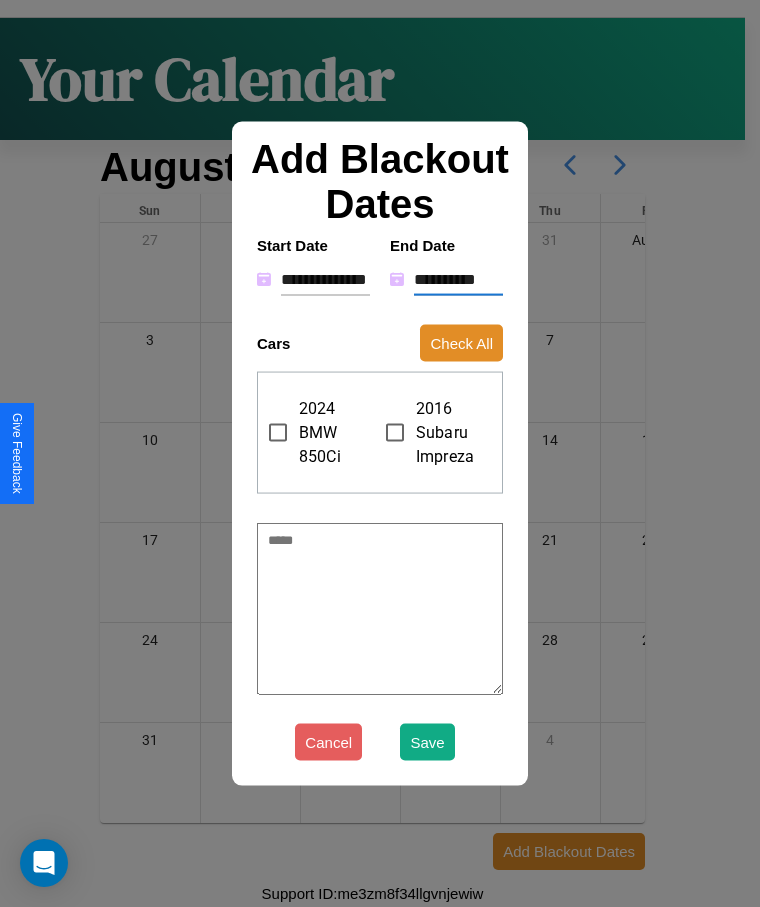 type on "*" 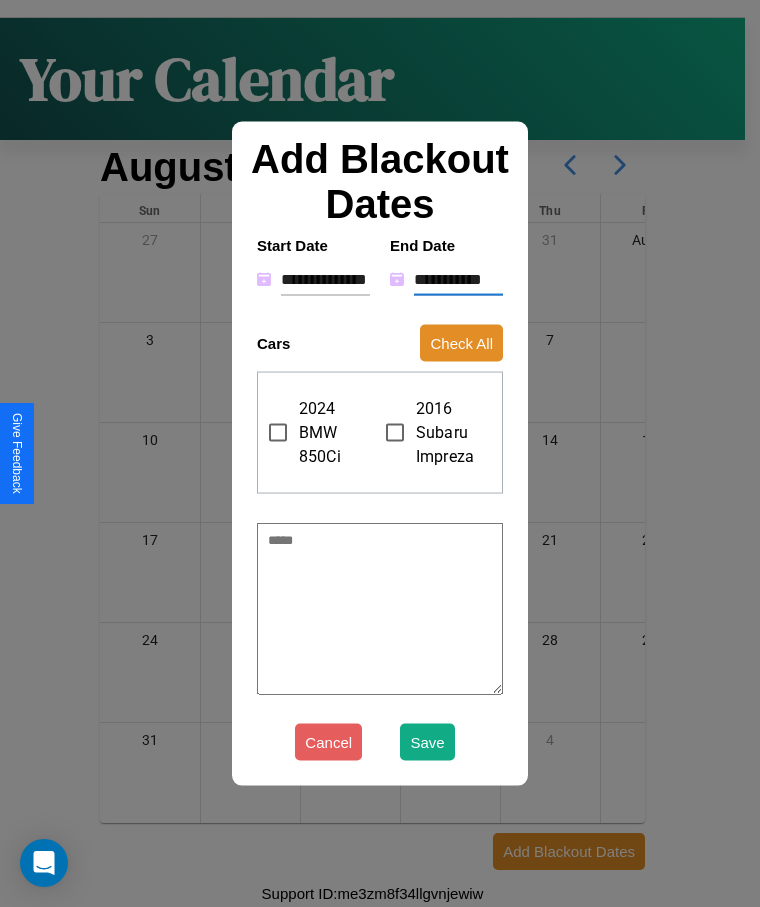type on "*" 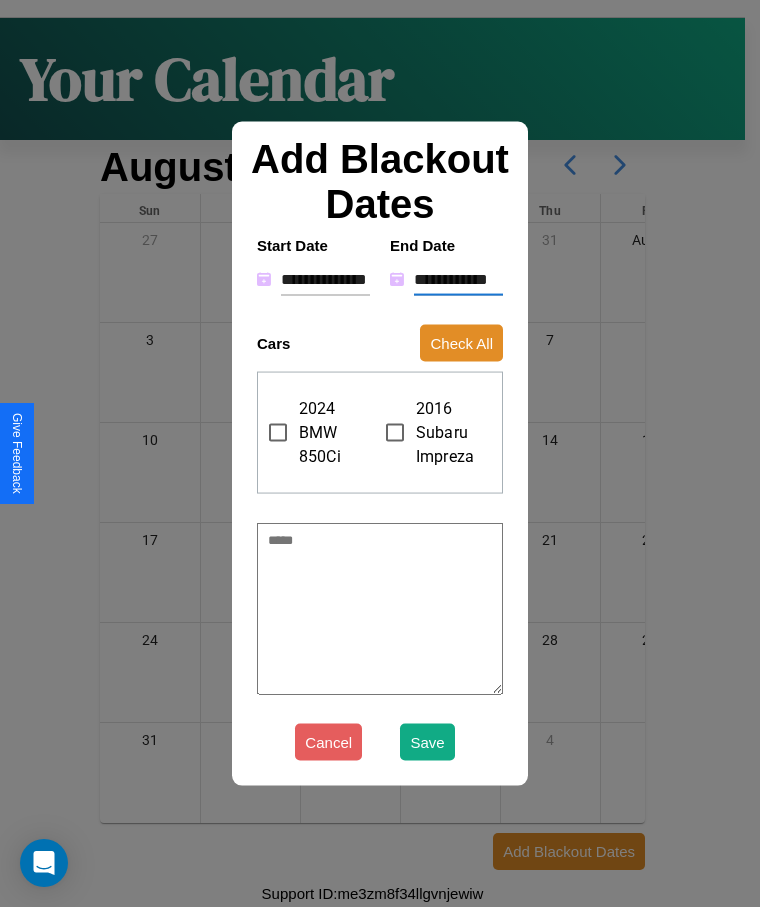 type on "*" 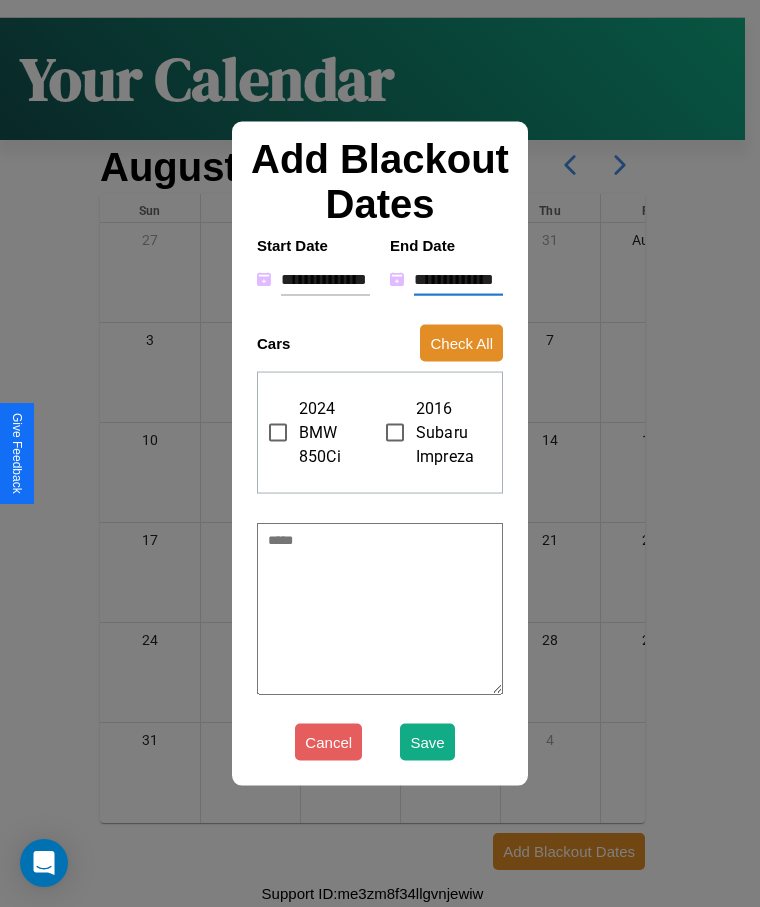 type on "*" 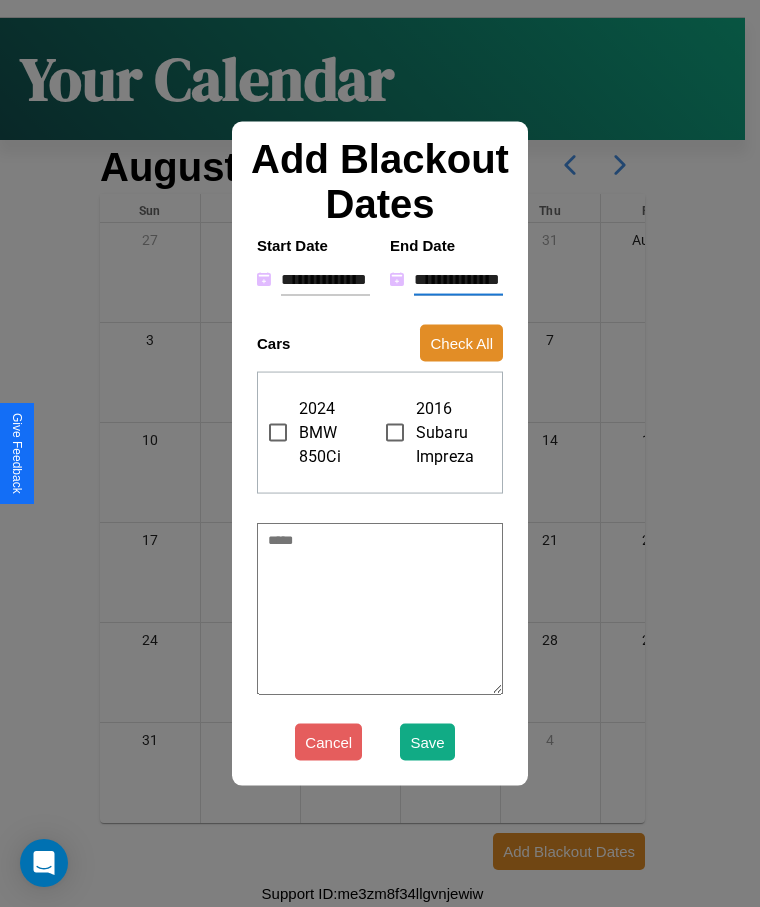 type on "*" 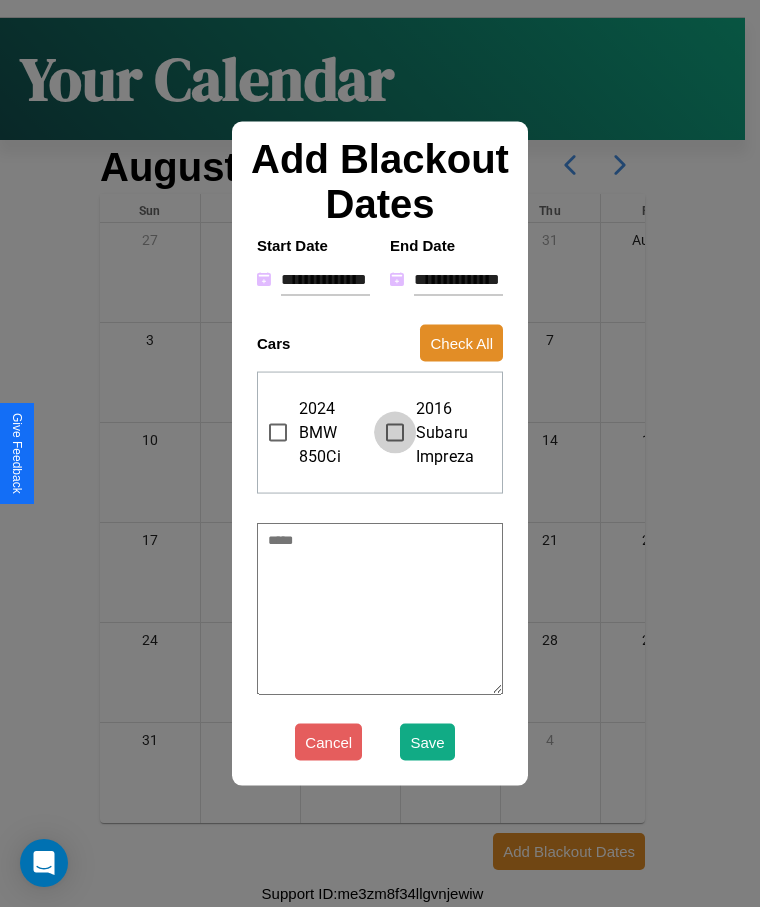 type on "*" 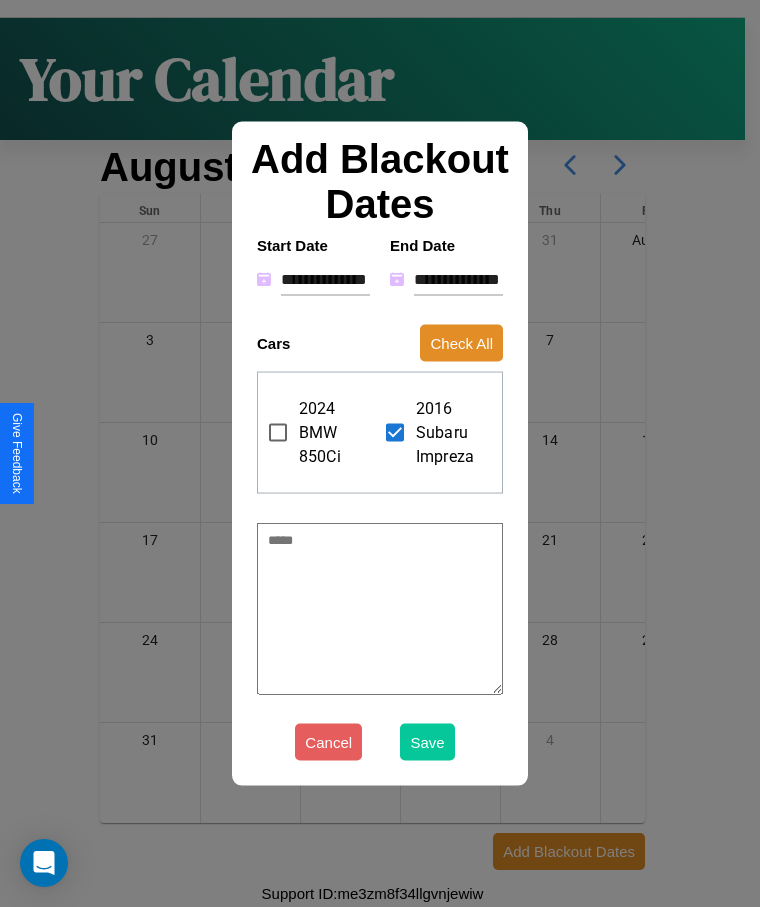 click on "Save" at bounding box center (427, 742) 